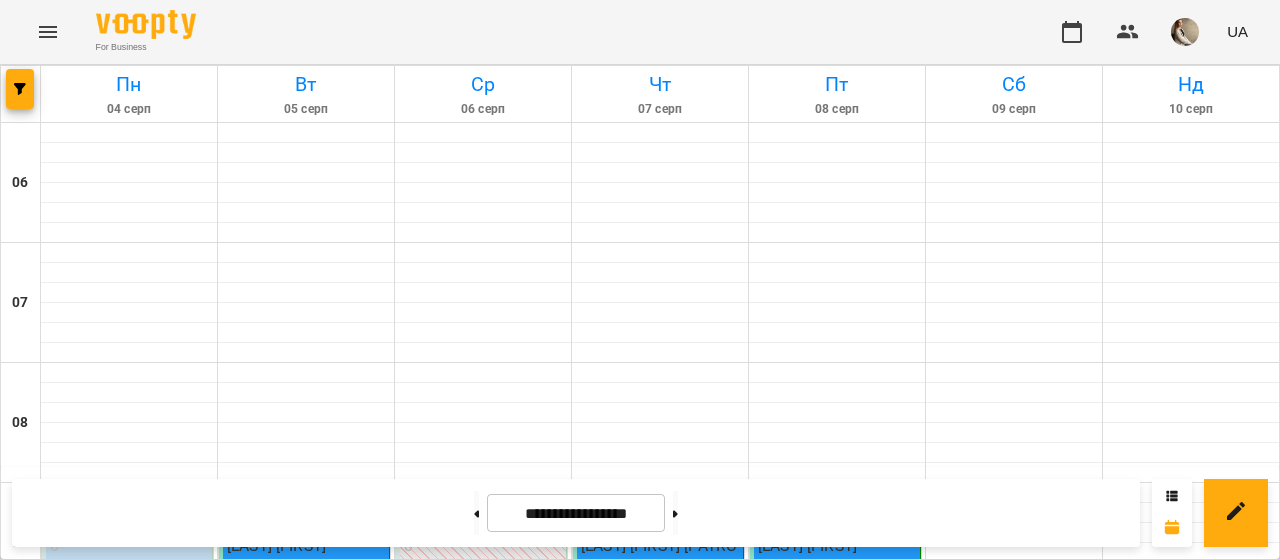 scroll, scrollTop: 0, scrollLeft: 0, axis: both 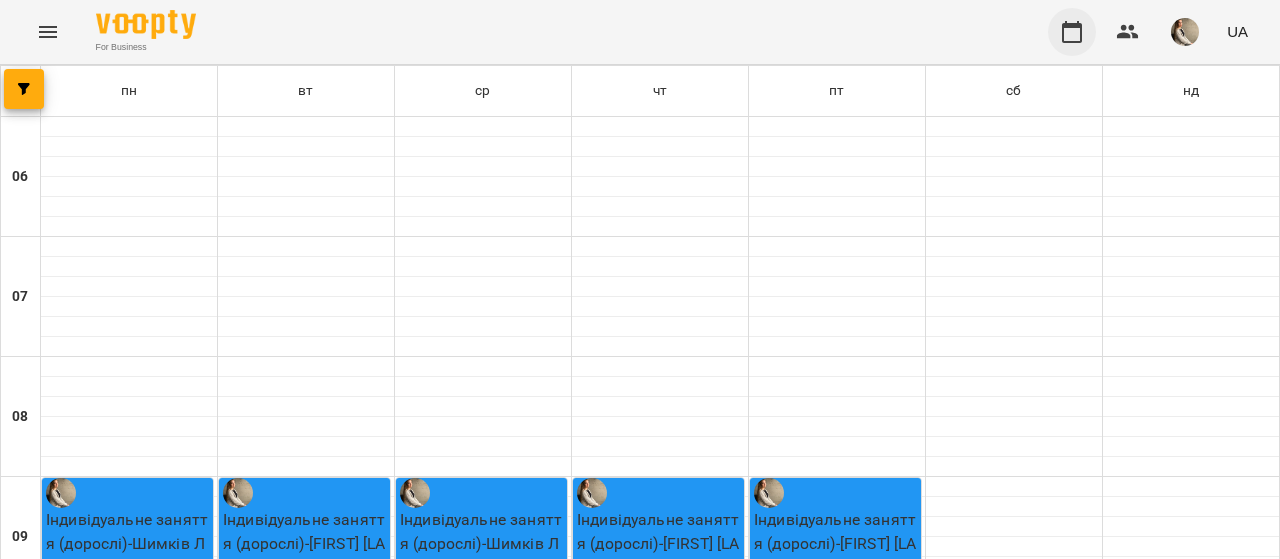 click 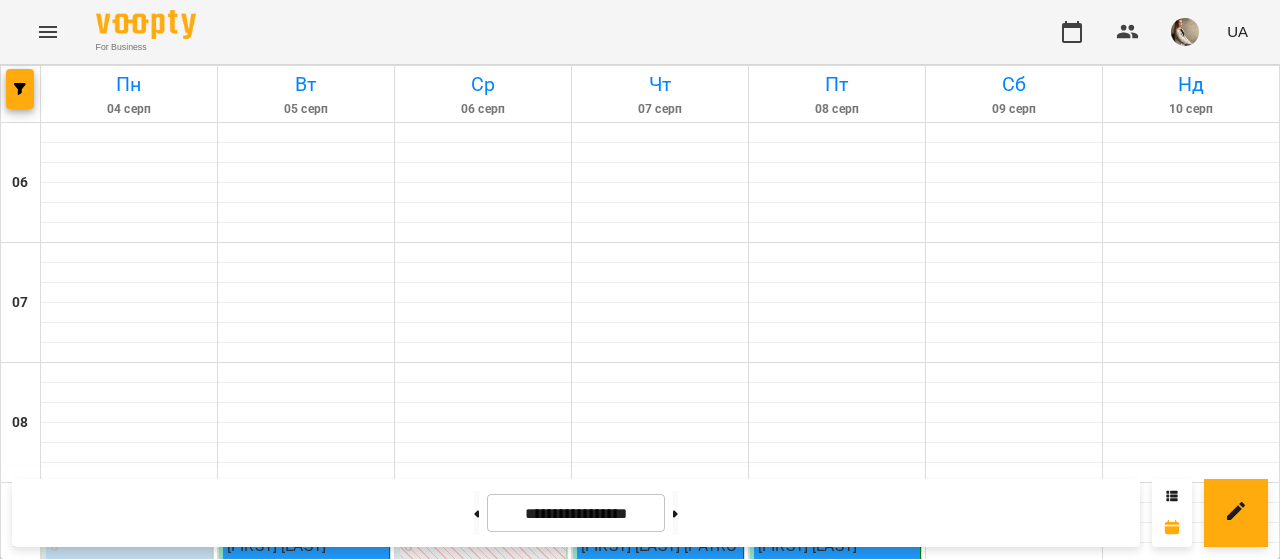 scroll, scrollTop: 1597, scrollLeft: 0, axis: vertical 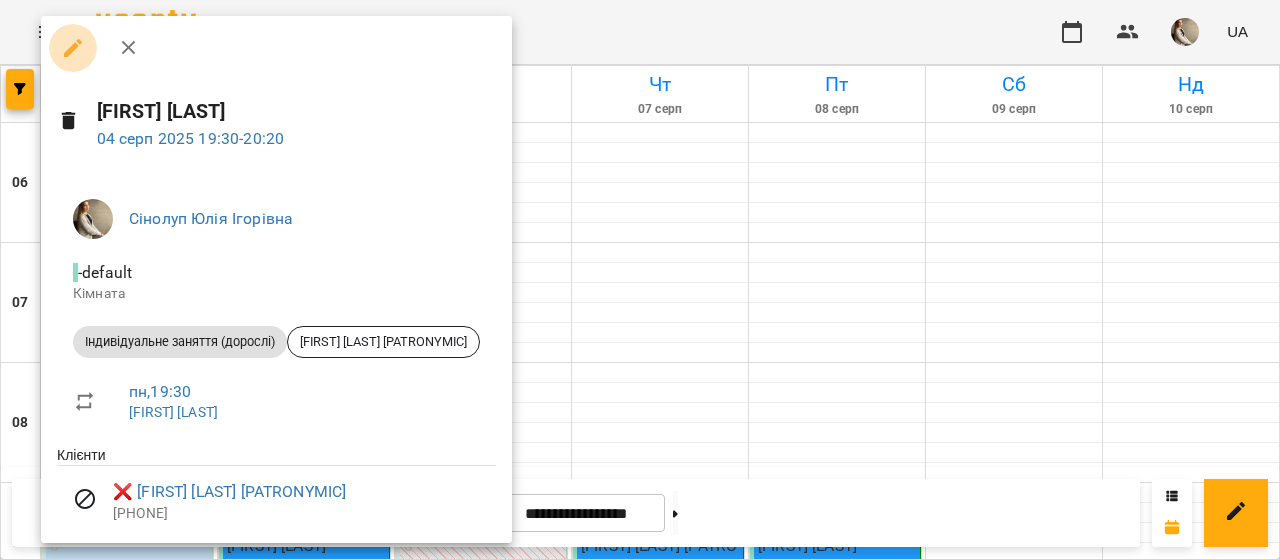 click 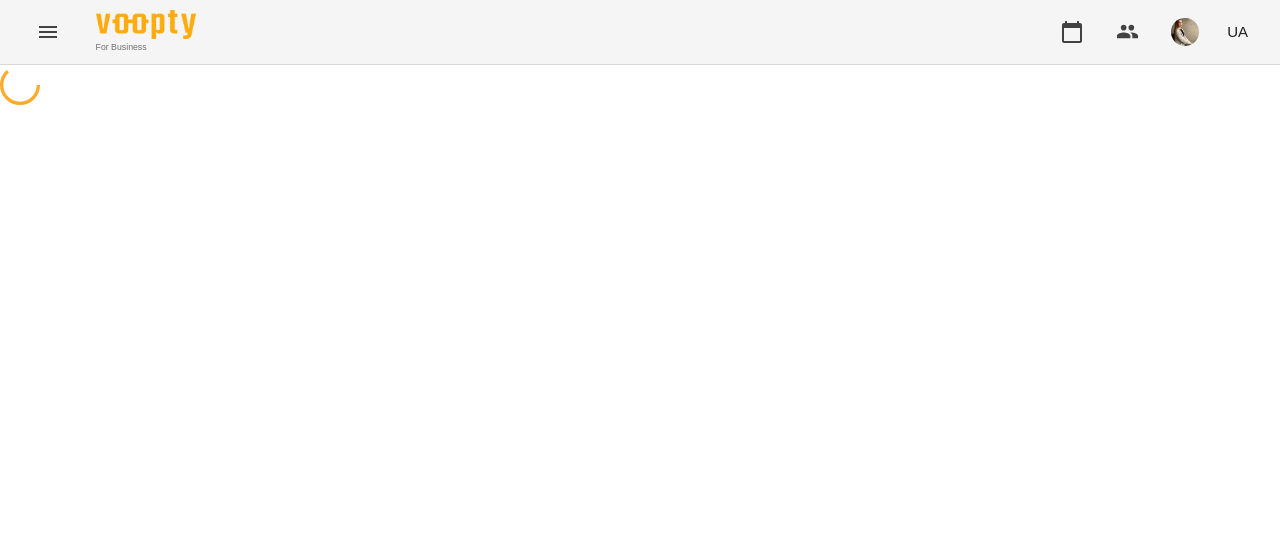 select on "**********" 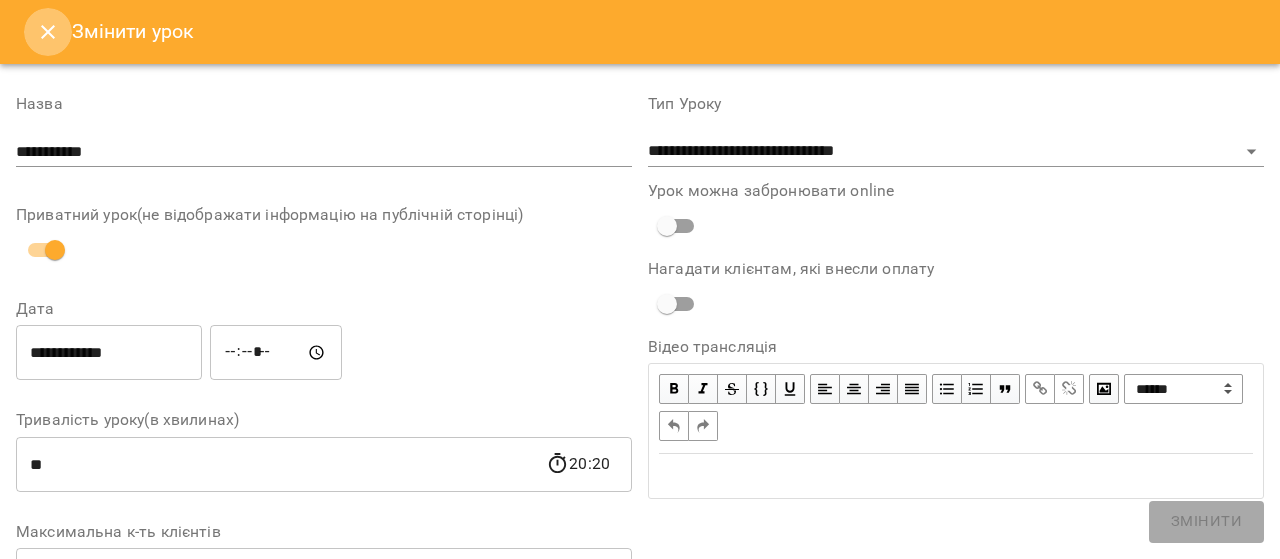 click 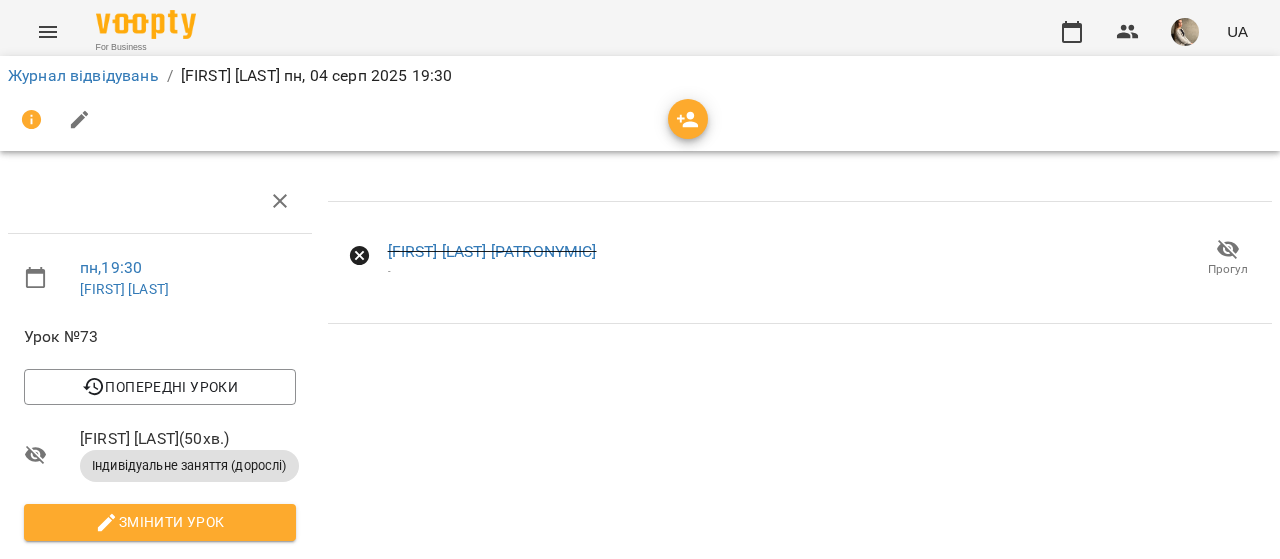 scroll, scrollTop: 271, scrollLeft: 0, axis: vertical 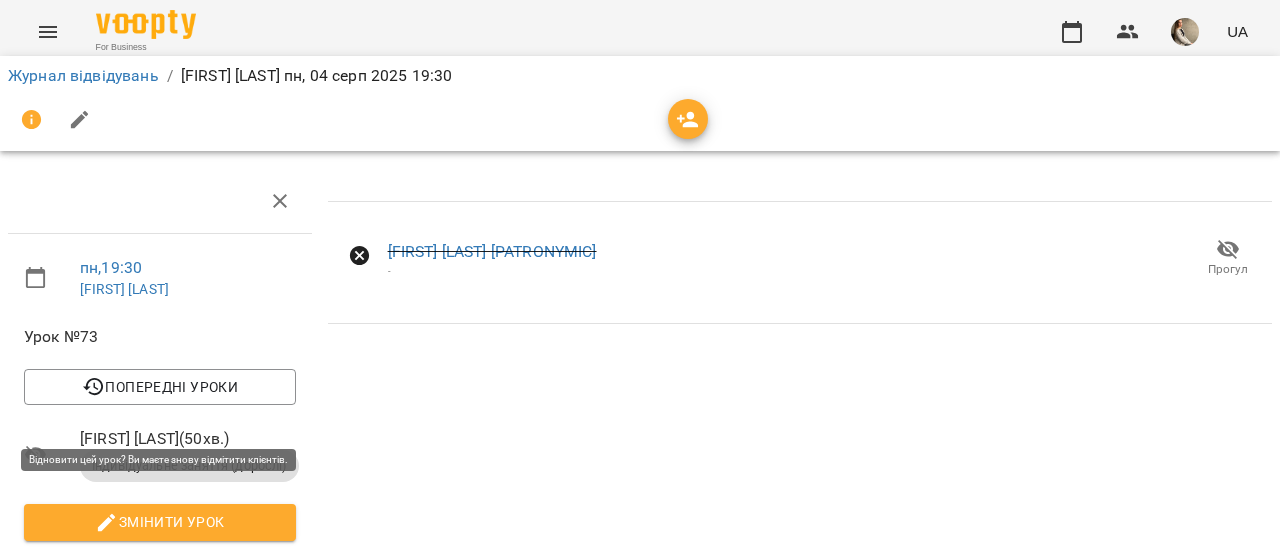 click on "Відновити урок" at bounding box center [160, 681] 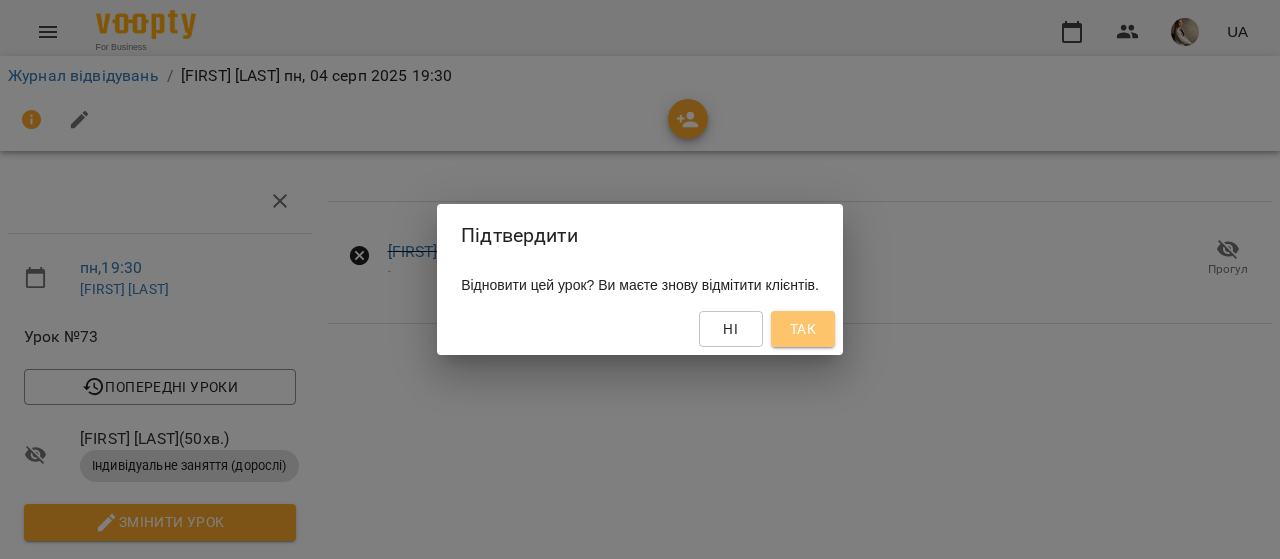 click on "Так" at bounding box center (803, 329) 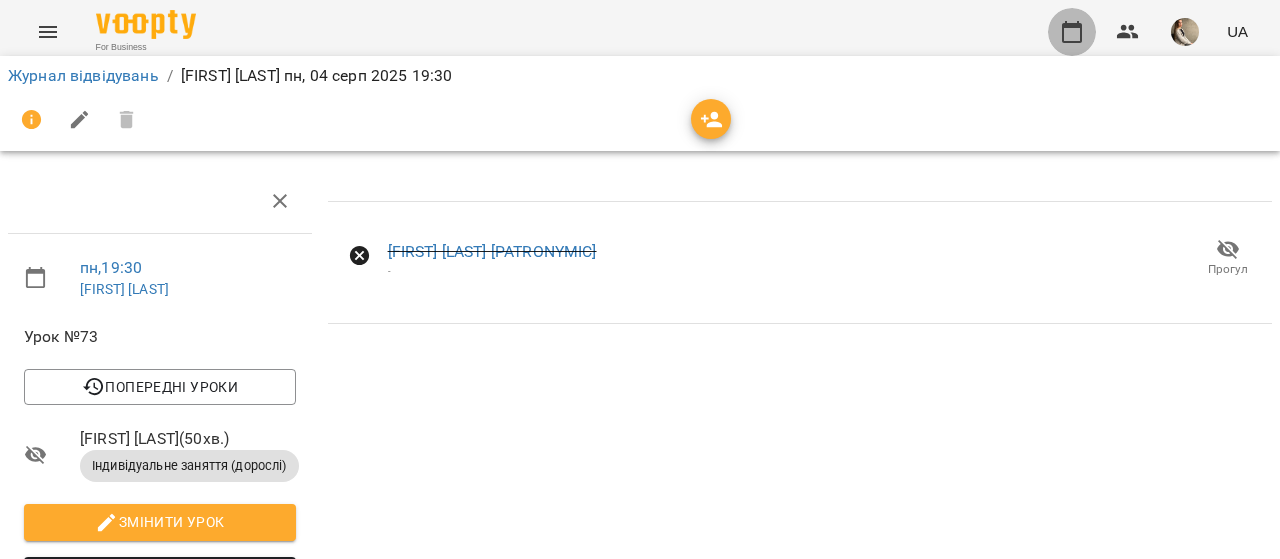 click at bounding box center (1072, 32) 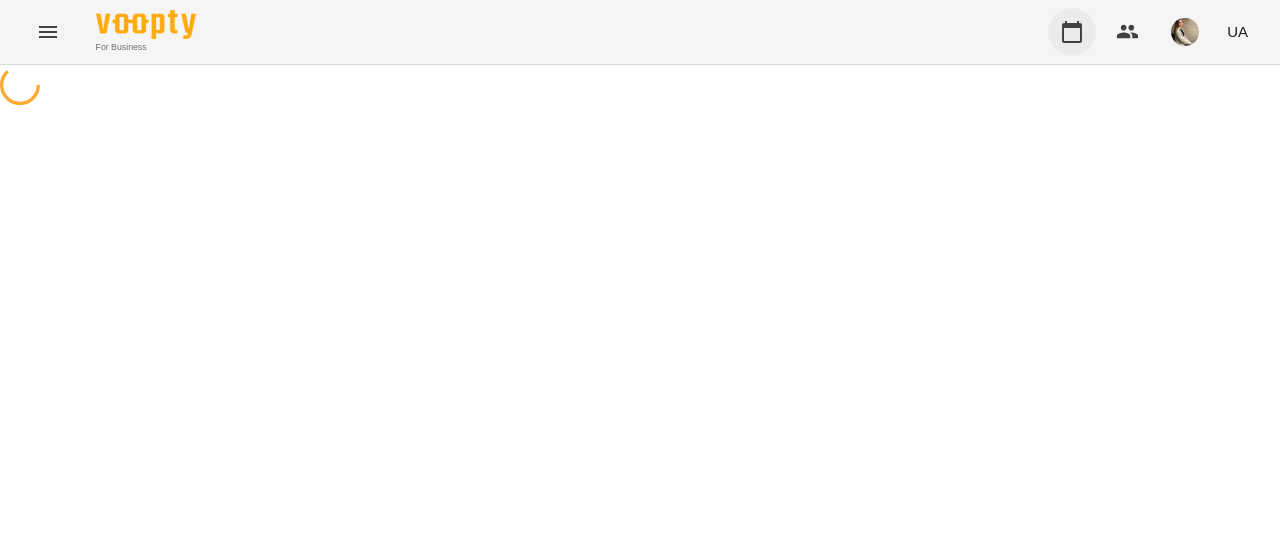 scroll, scrollTop: 0, scrollLeft: 0, axis: both 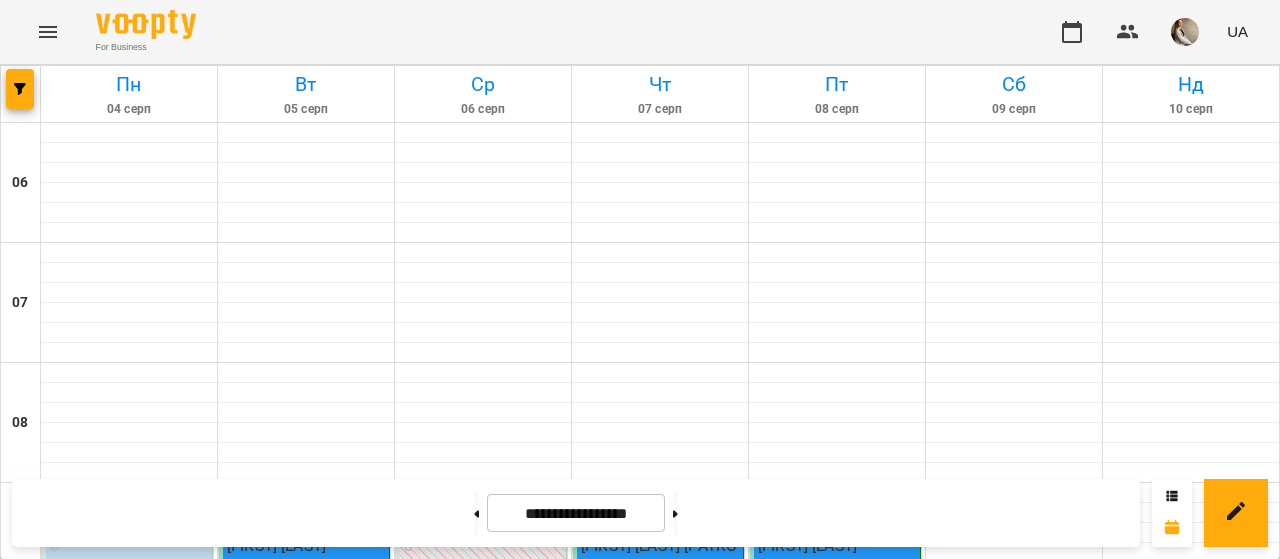 click on "19:30" at bounding box center (86, 1784) 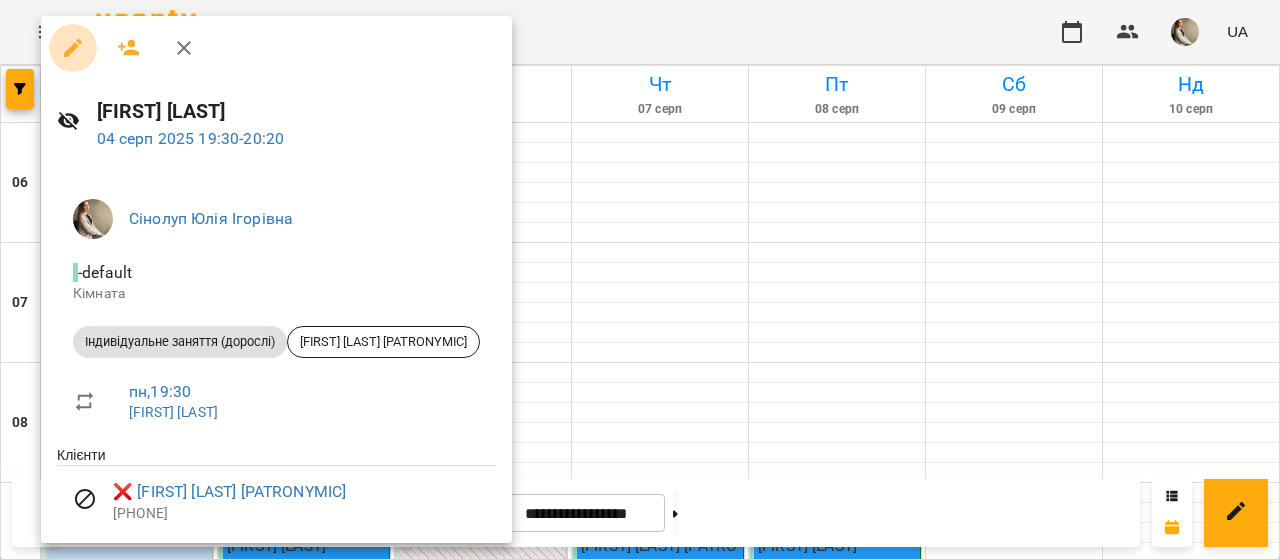 click 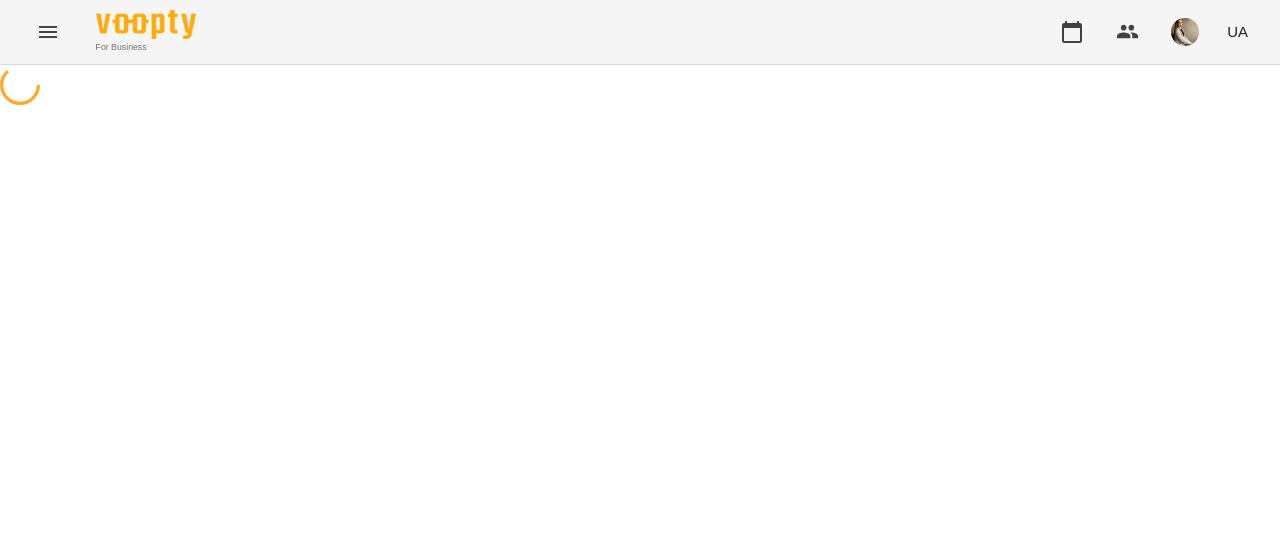 select on "**********" 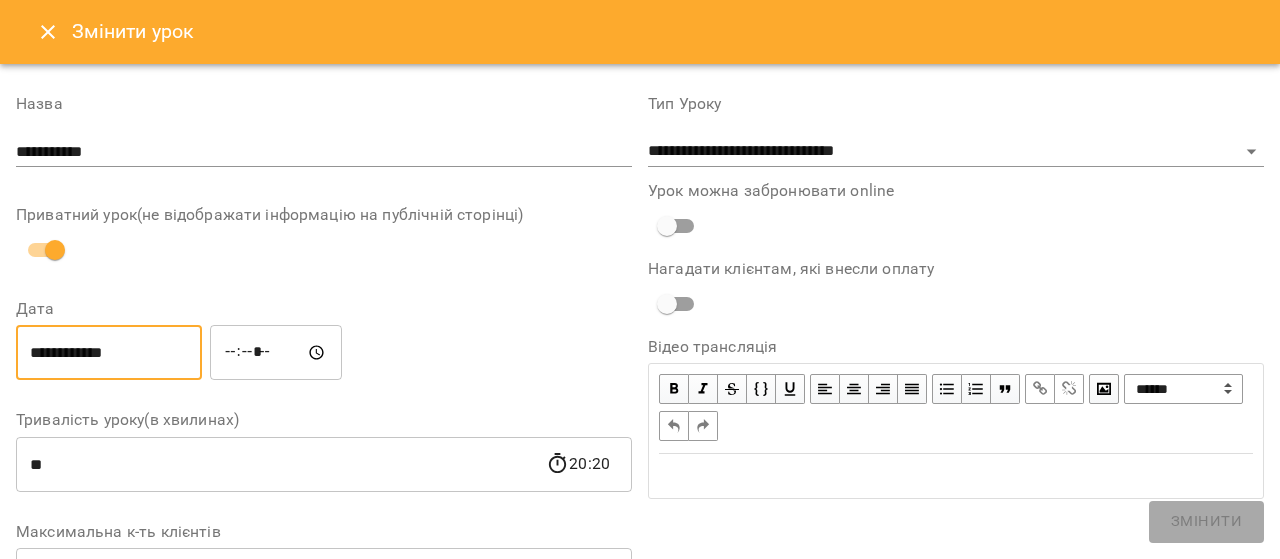 click on "**********" at bounding box center [109, 353] 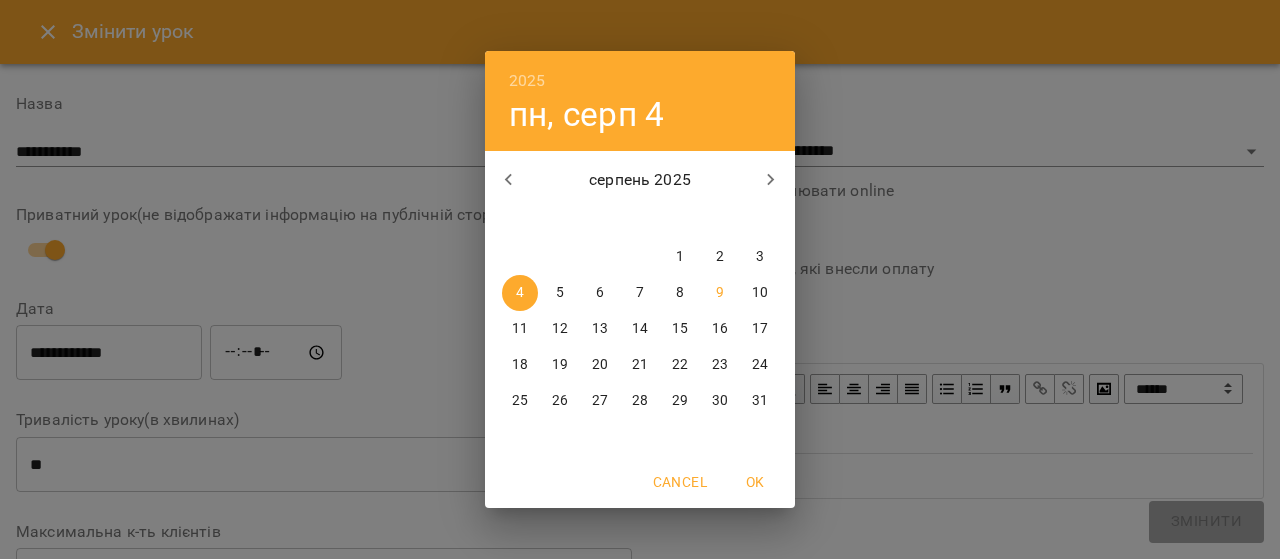 click on "9" at bounding box center [720, 293] 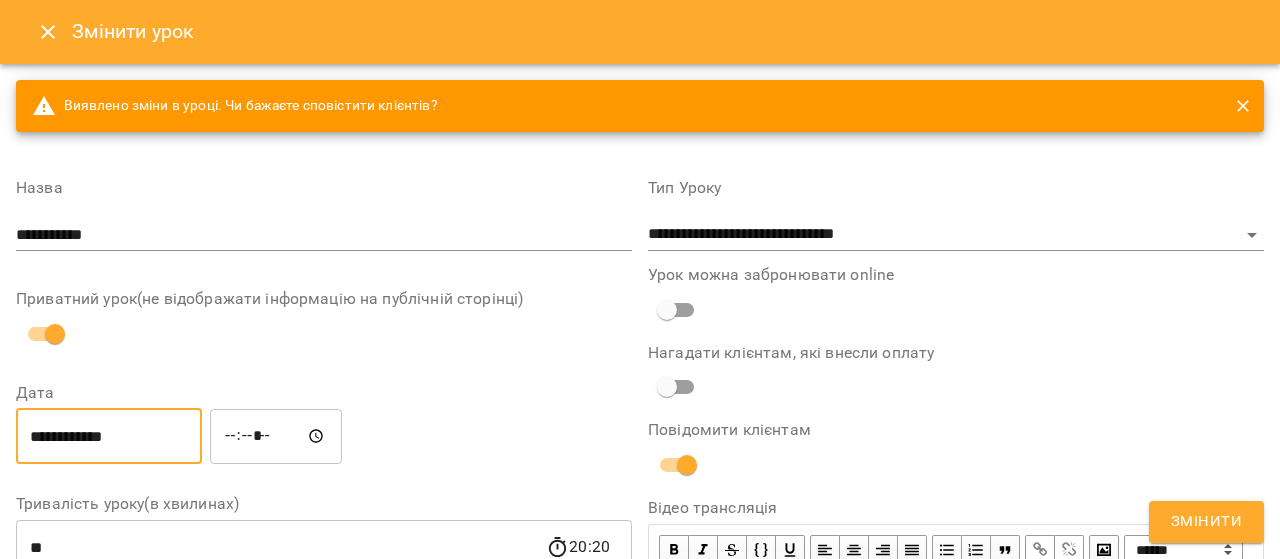 click on "*****" at bounding box center [276, 436] 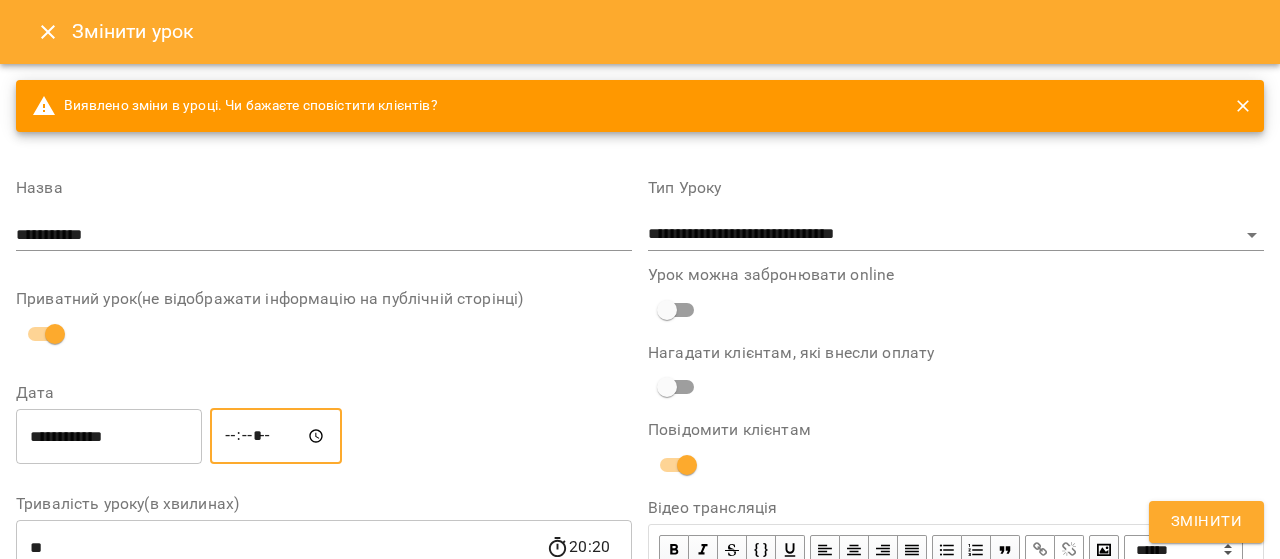 click on "*****" at bounding box center (276, 436) 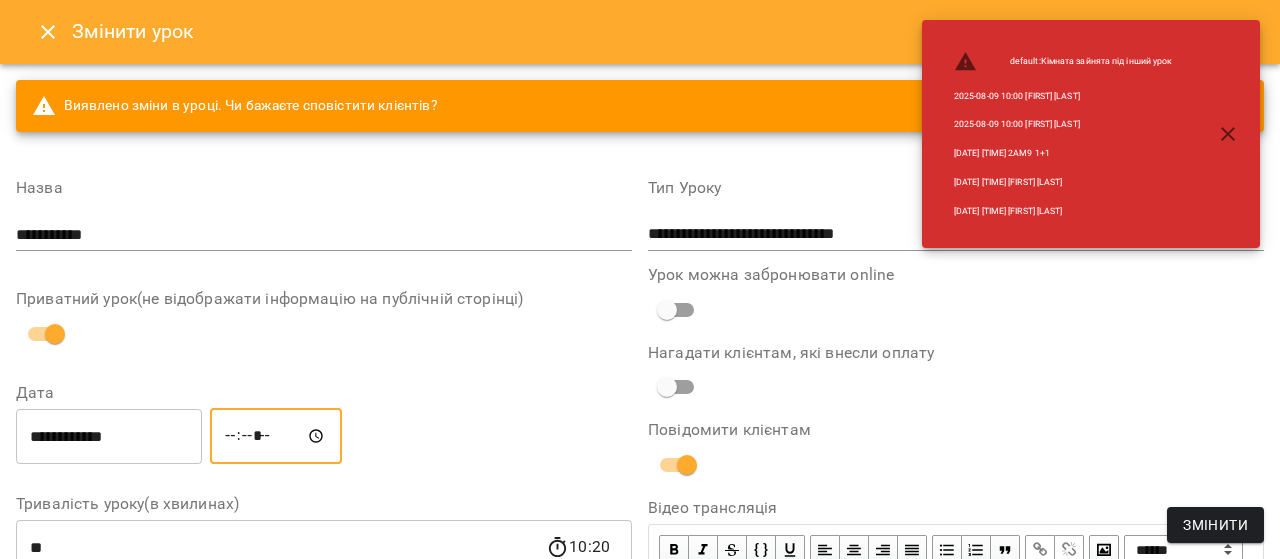 type on "*****" 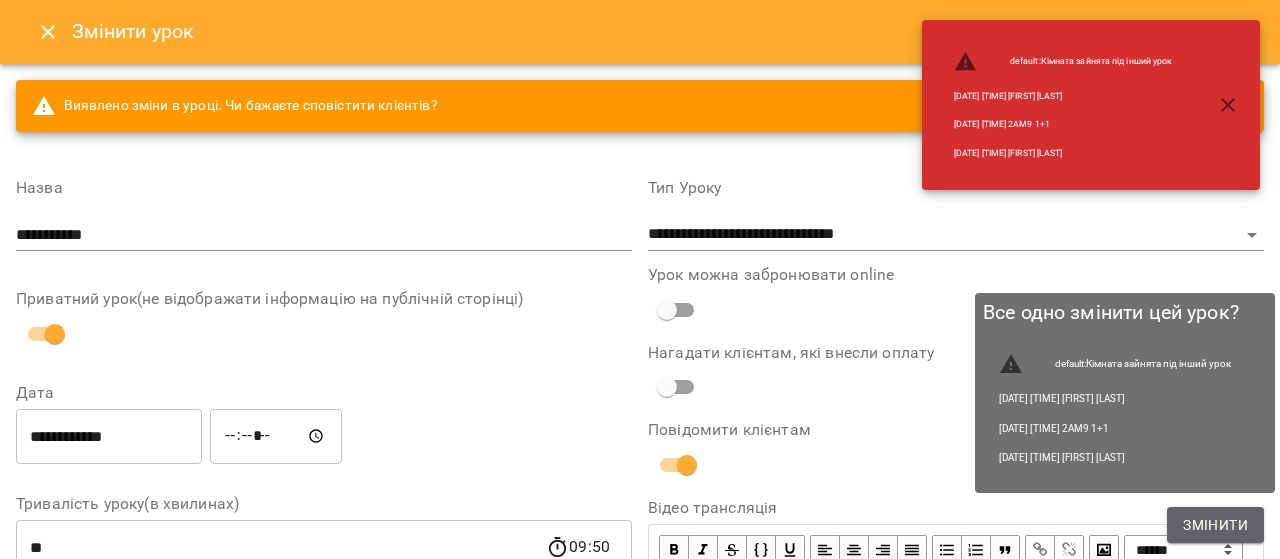 click on "Змінити" at bounding box center [1215, 525] 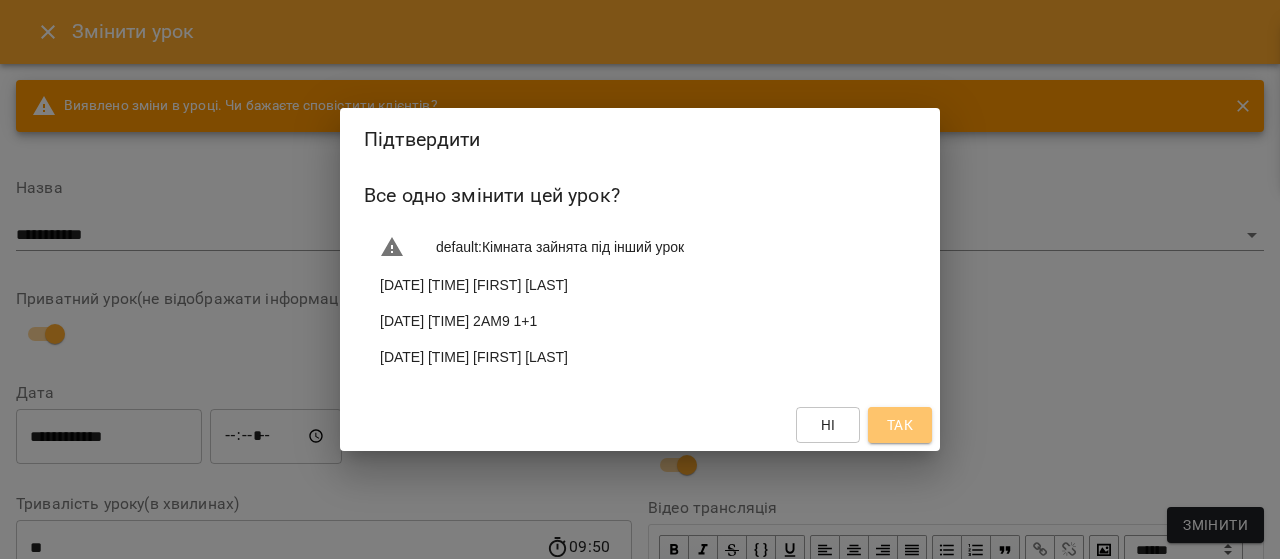 click on "Так" at bounding box center (900, 425) 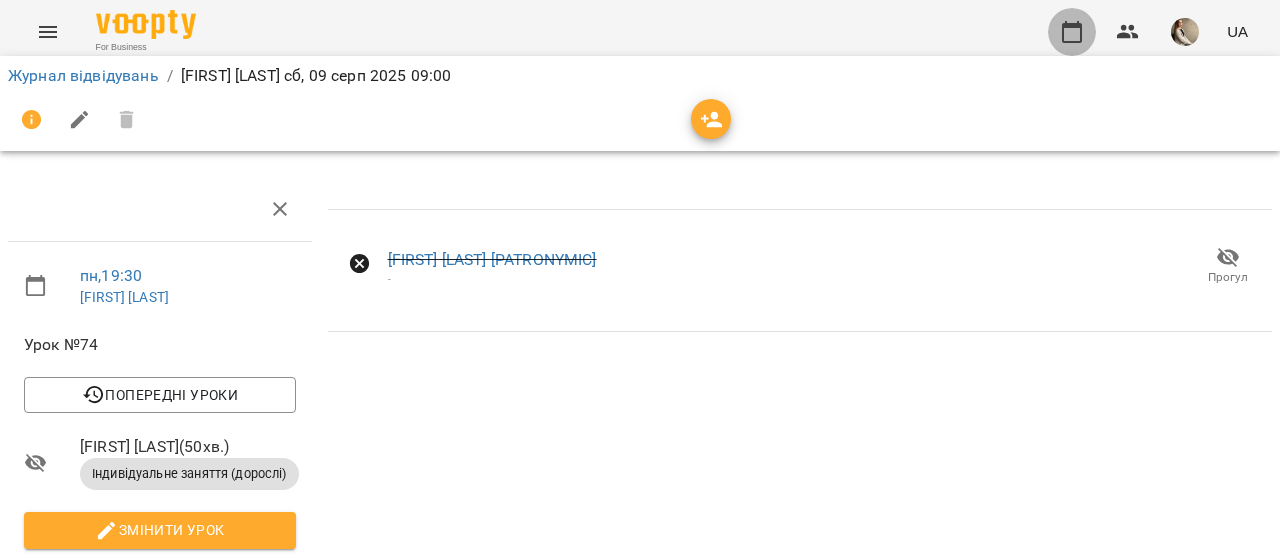 click 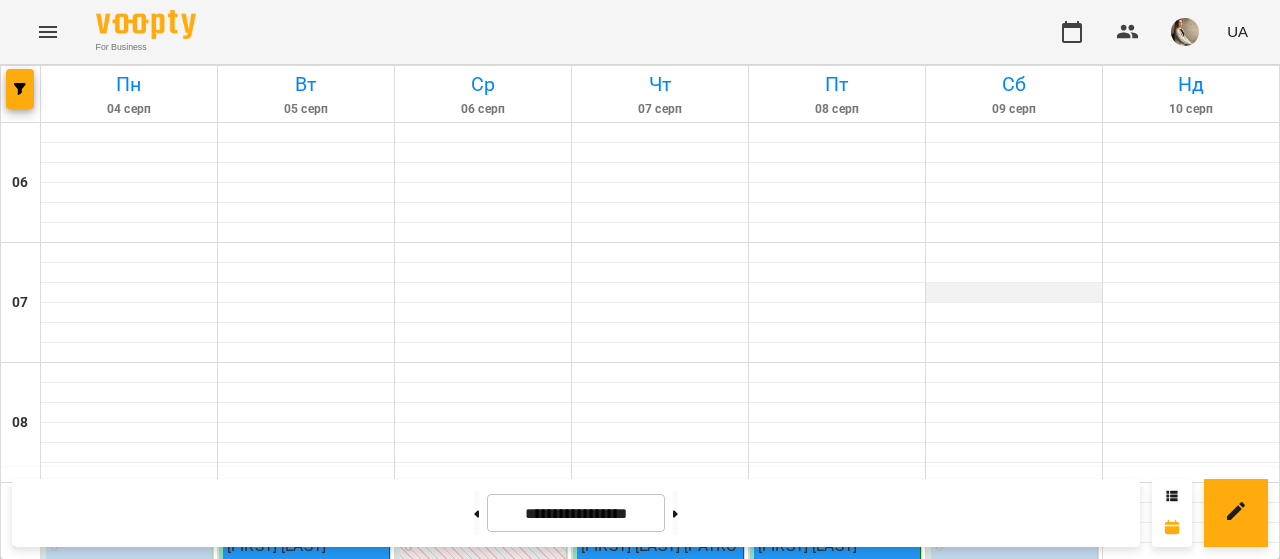 scroll, scrollTop: 213, scrollLeft: 0, axis: vertical 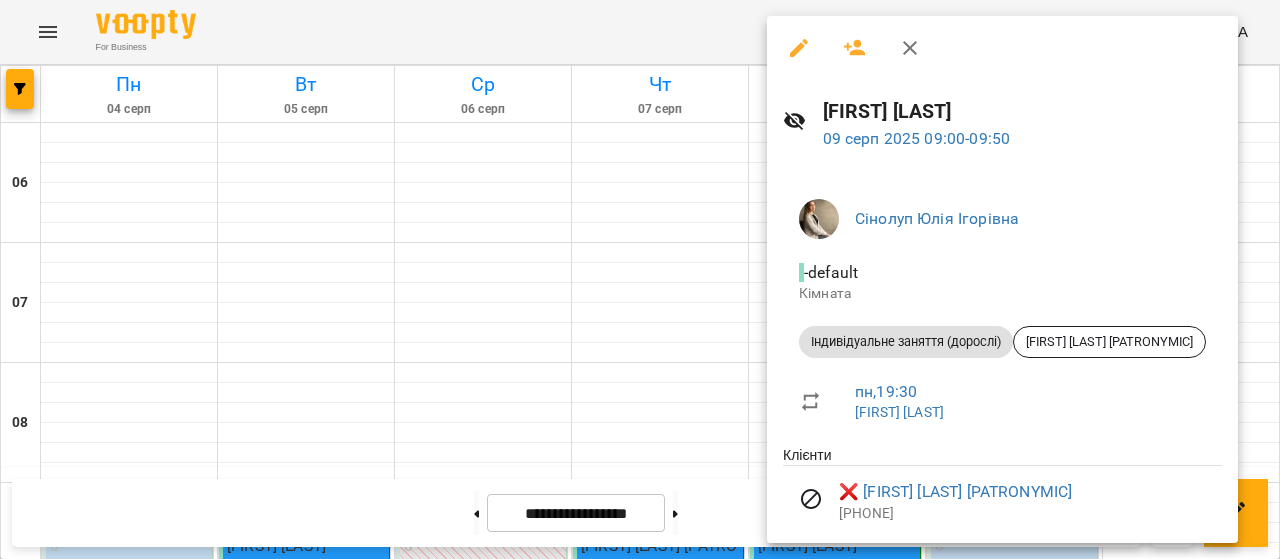 click at bounding box center [799, 48] 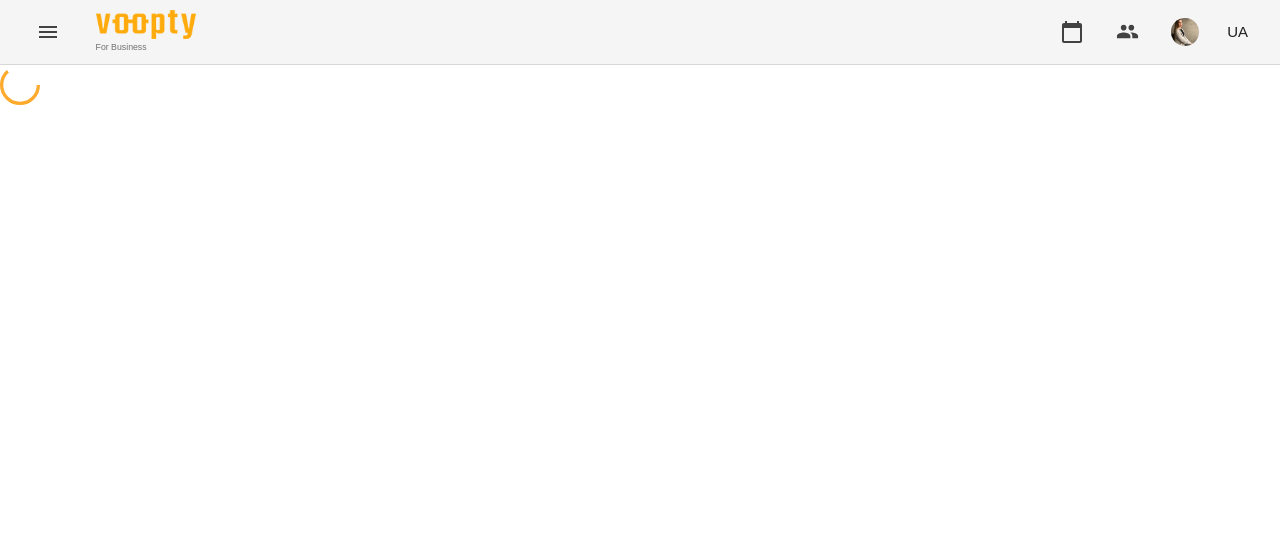select on "**********" 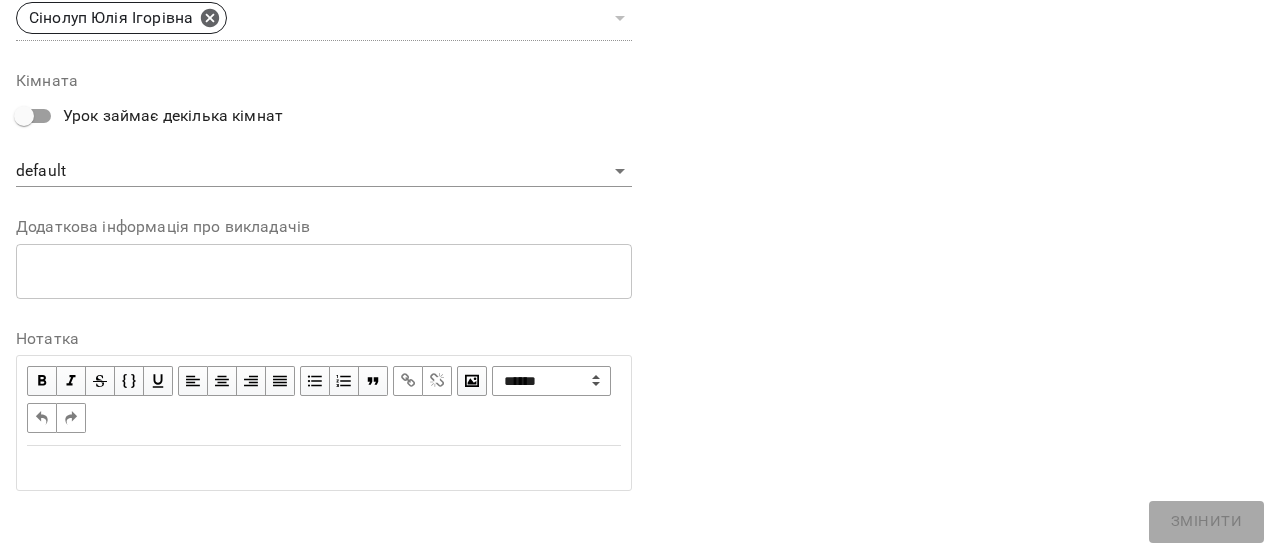 scroll, scrollTop: 0, scrollLeft: 0, axis: both 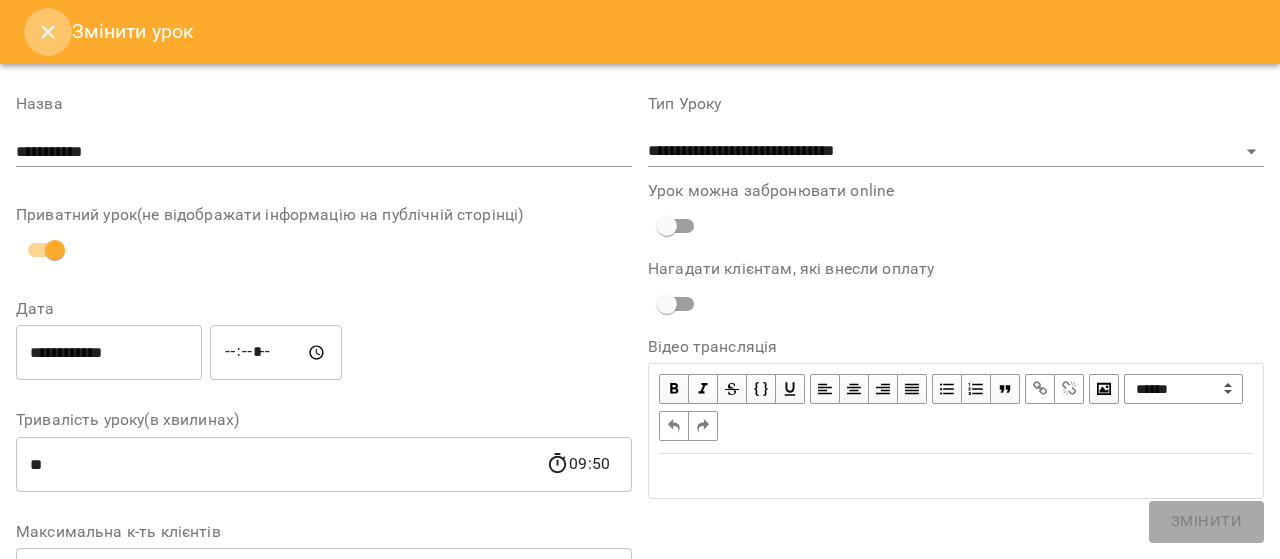 click 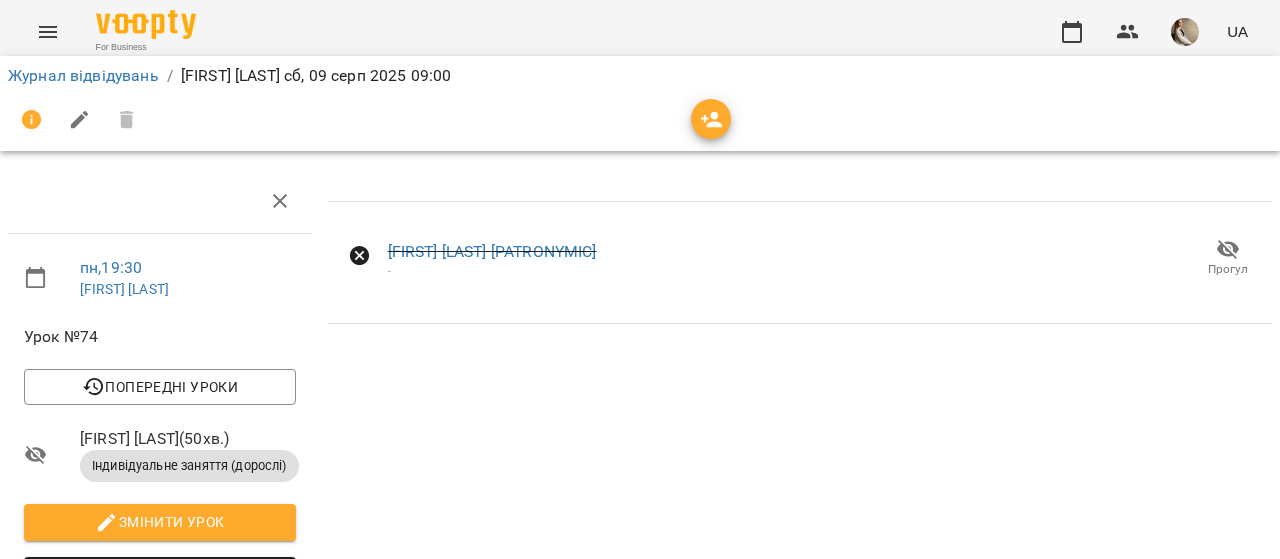 scroll, scrollTop: 0, scrollLeft: 0, axis: both 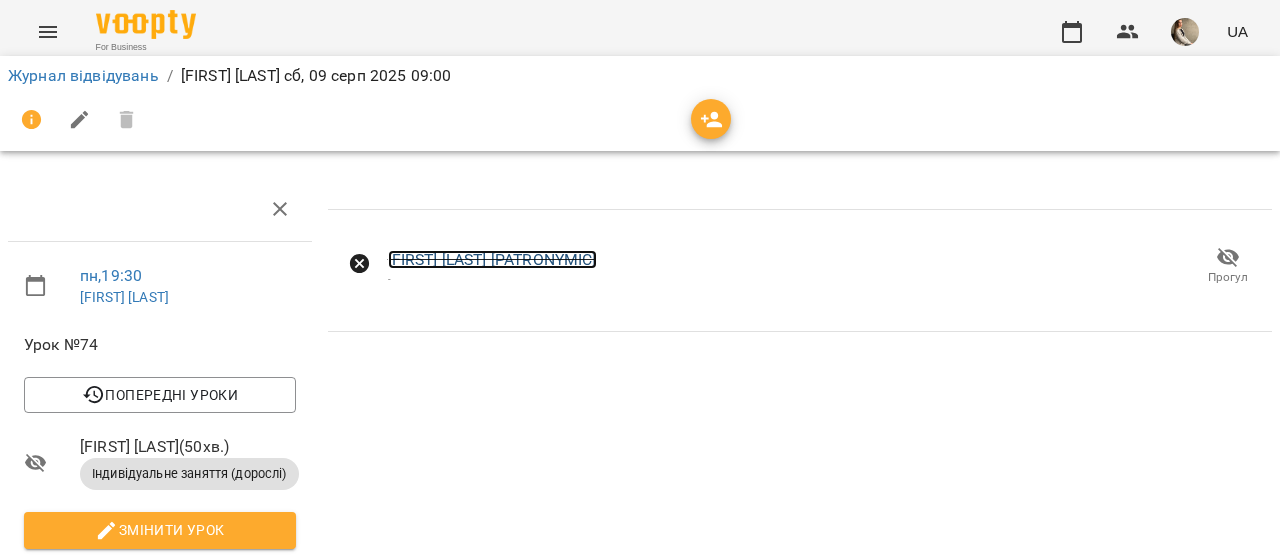 click on "[LAST] [FIRST] [PATRONYMIC]" at bounding box center [492, 259] 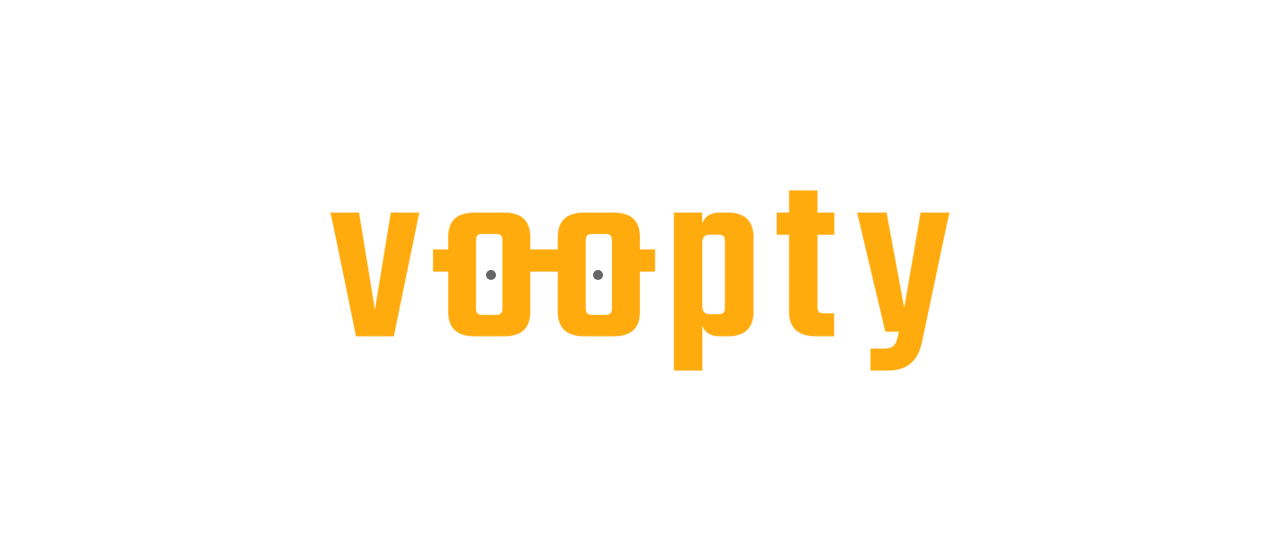 scroll, scrollTop: 0, scrollLeft: 0, axis: both 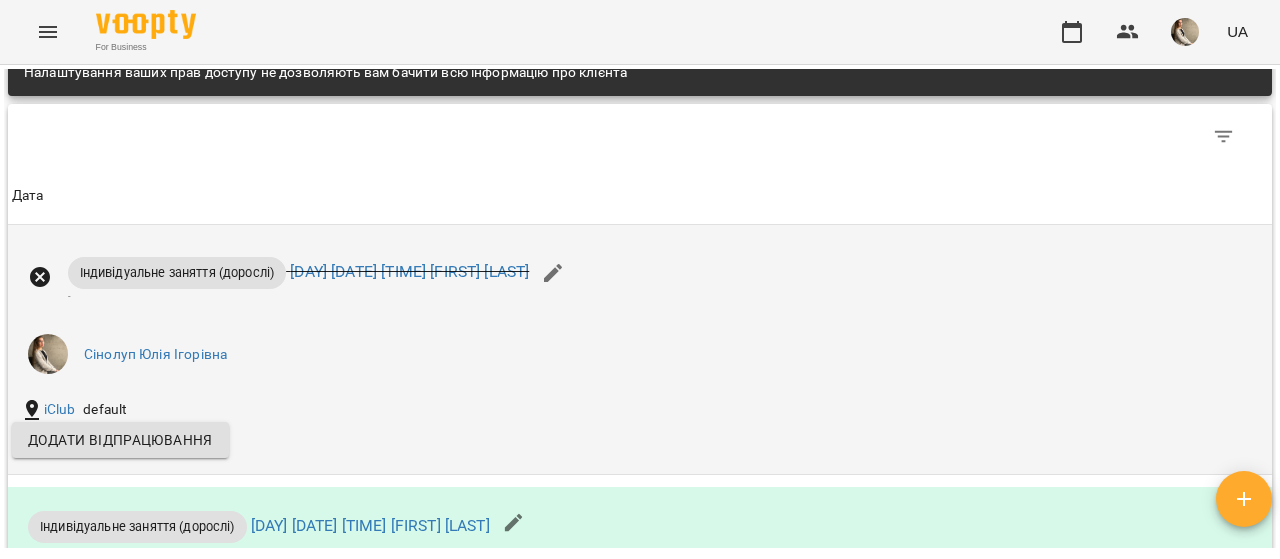 click on "Індивідуальне заняття (дорослі)   [DAY] [DATE] [TIME] [FIRST] [LAST] - [LAST] [FIRST] [PATRONYMIC] iClub default Додати відпрацювання" at bounding box center [640, 349] 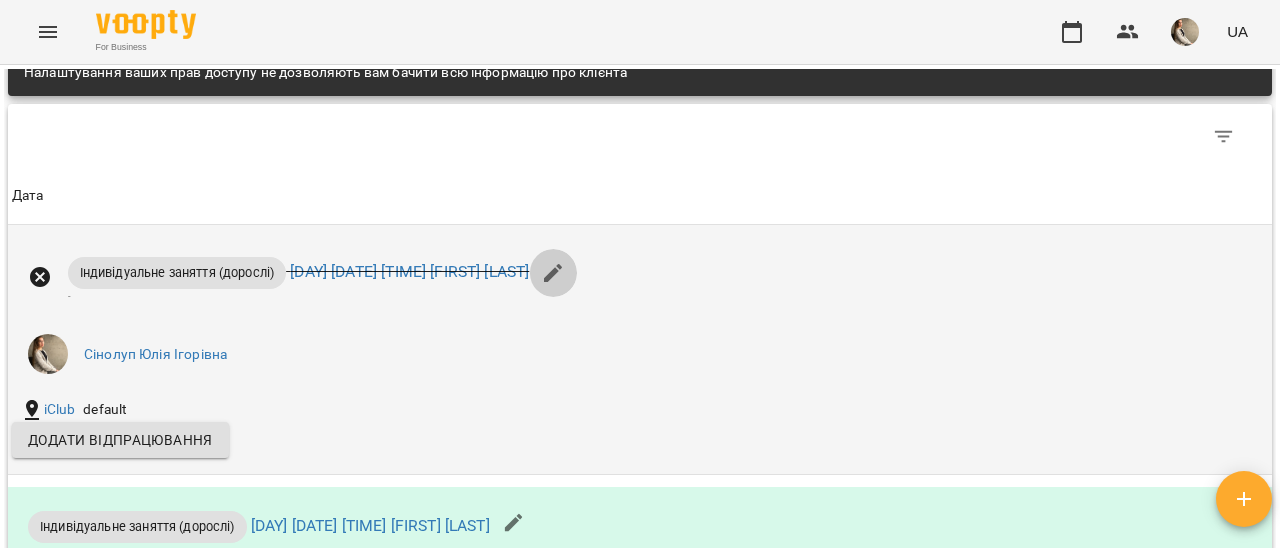 click 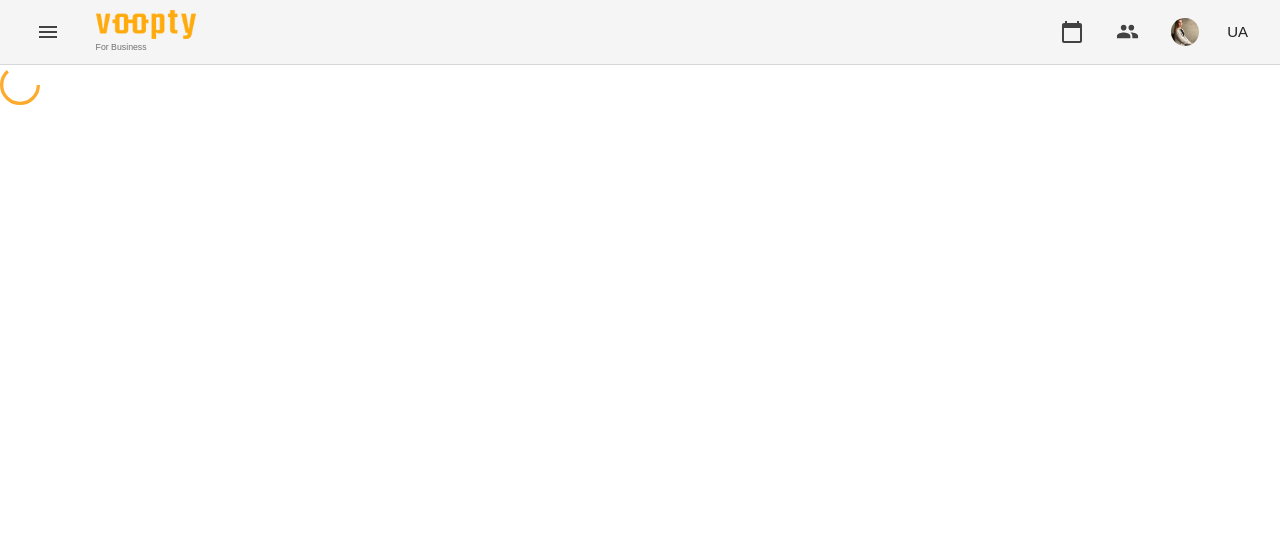 select on "**********" 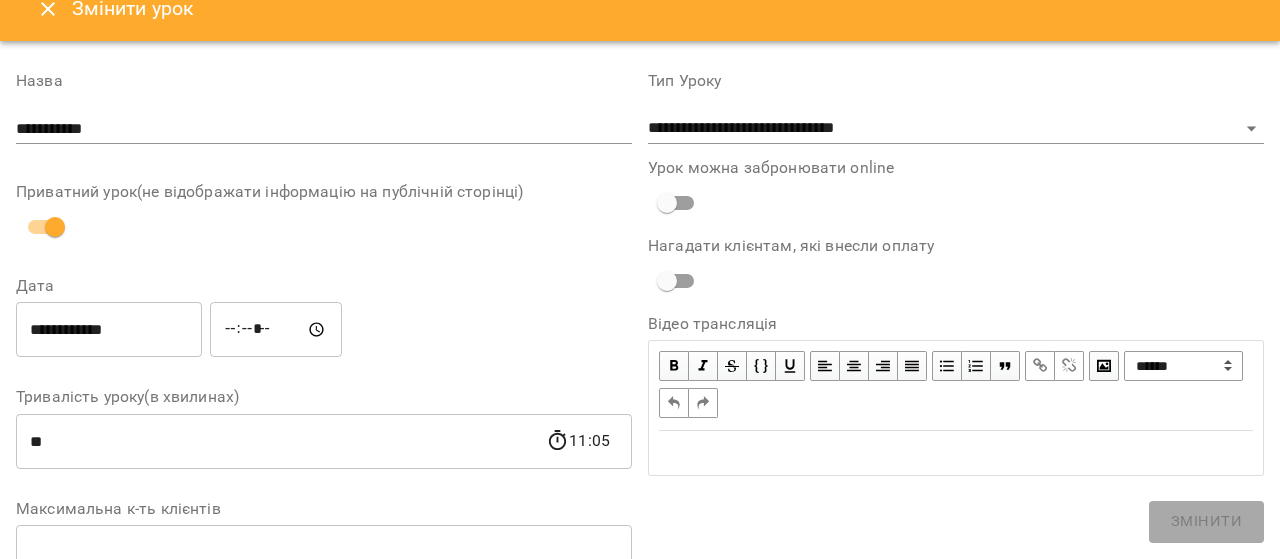 scroll, scrollTop: 0, scrollLeft: 0, axis: both 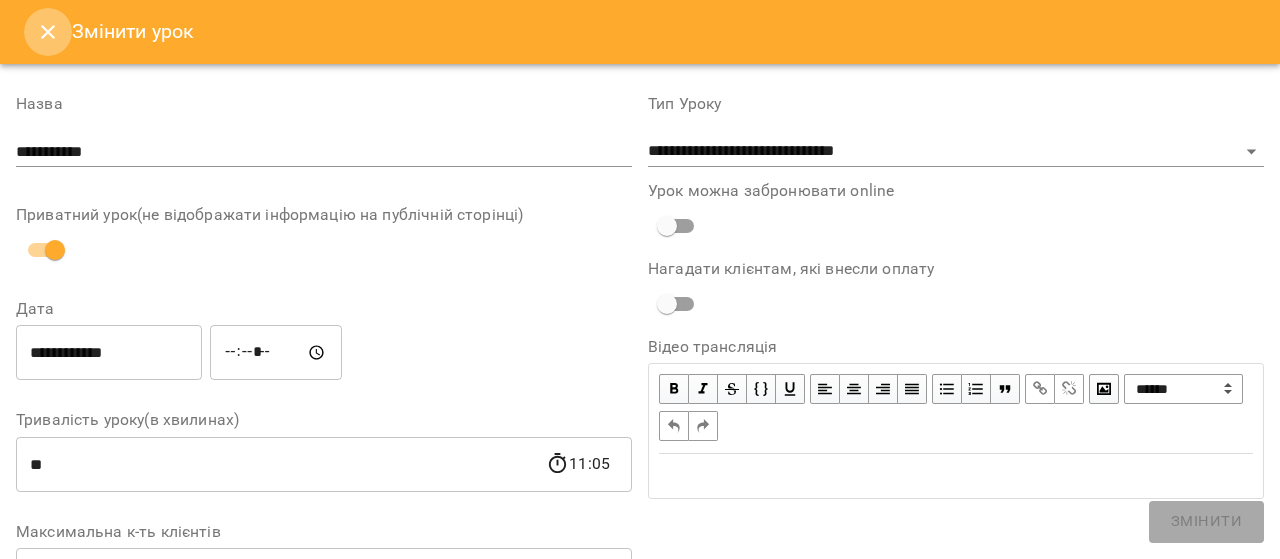 click 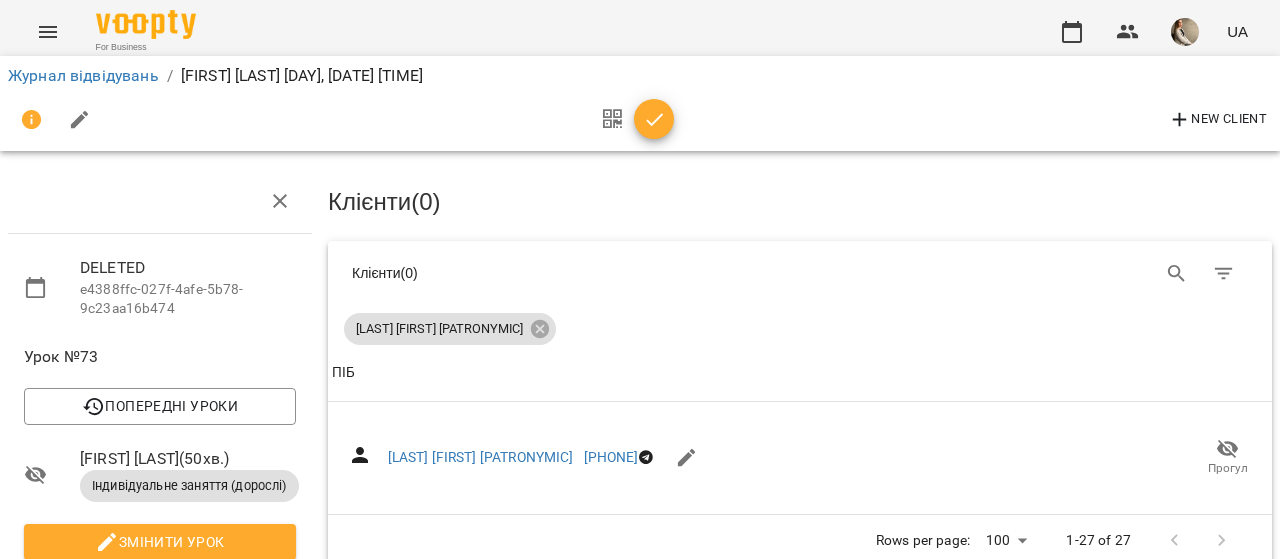 scroll, scrollTop: 0, scrollLeft: 0, axis: both 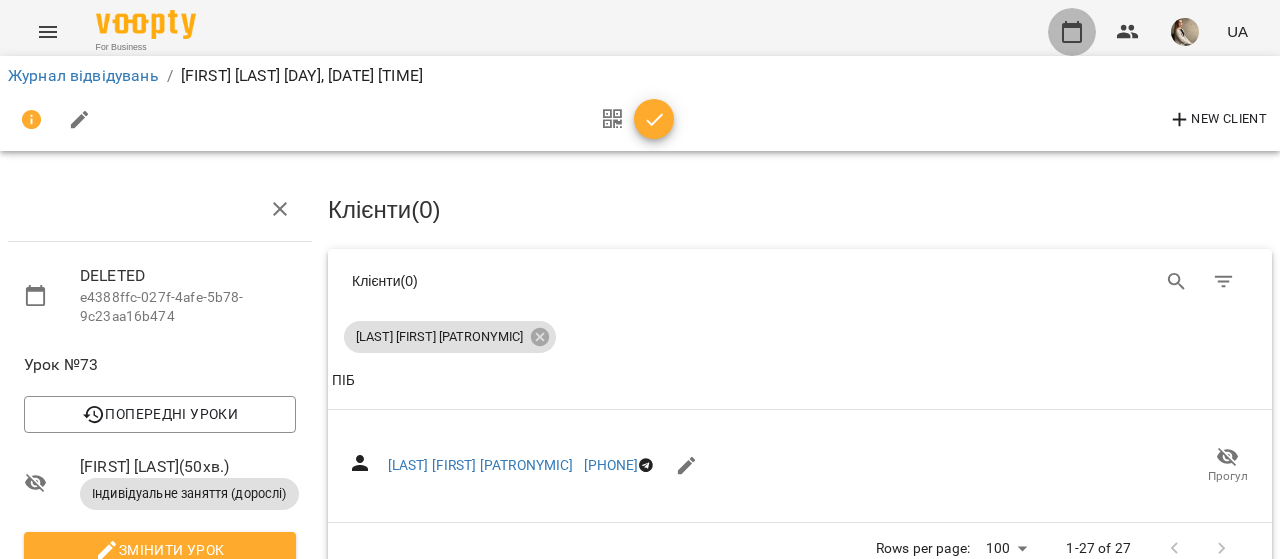 click 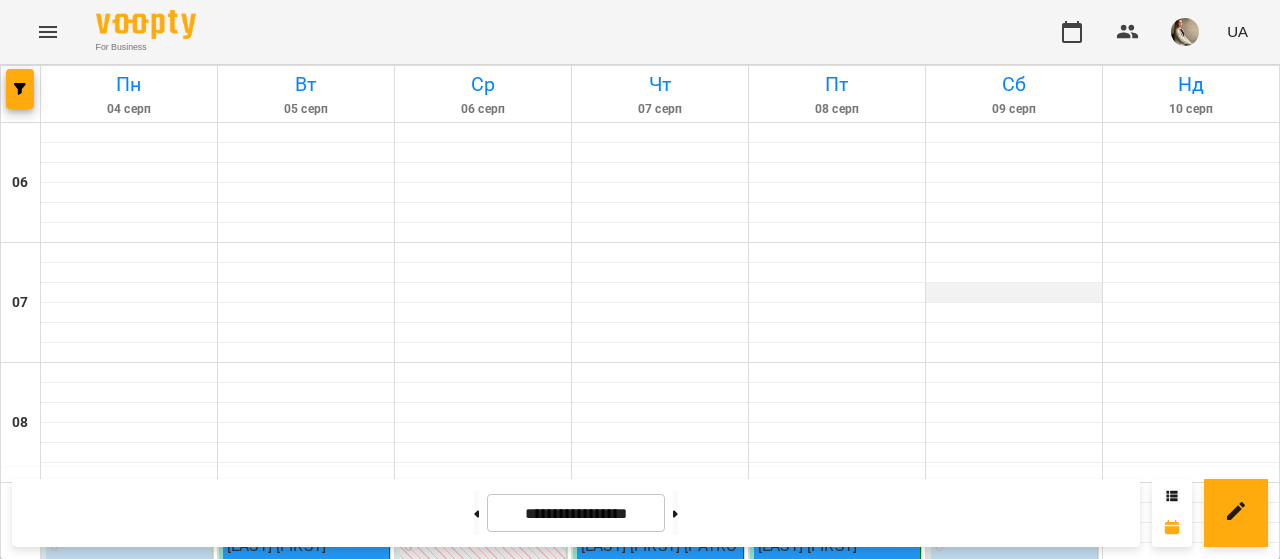 scroll, scrollTop: 222, scrollLeft: 0, axis: vertical 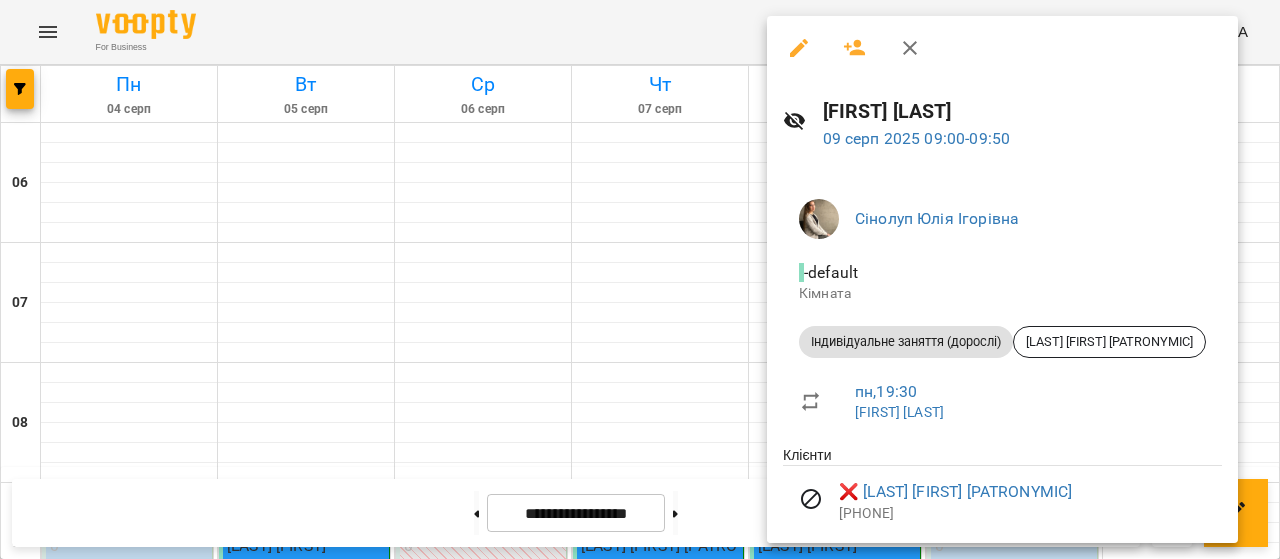 click on "Кімната" at bounding box center (1002, 294) 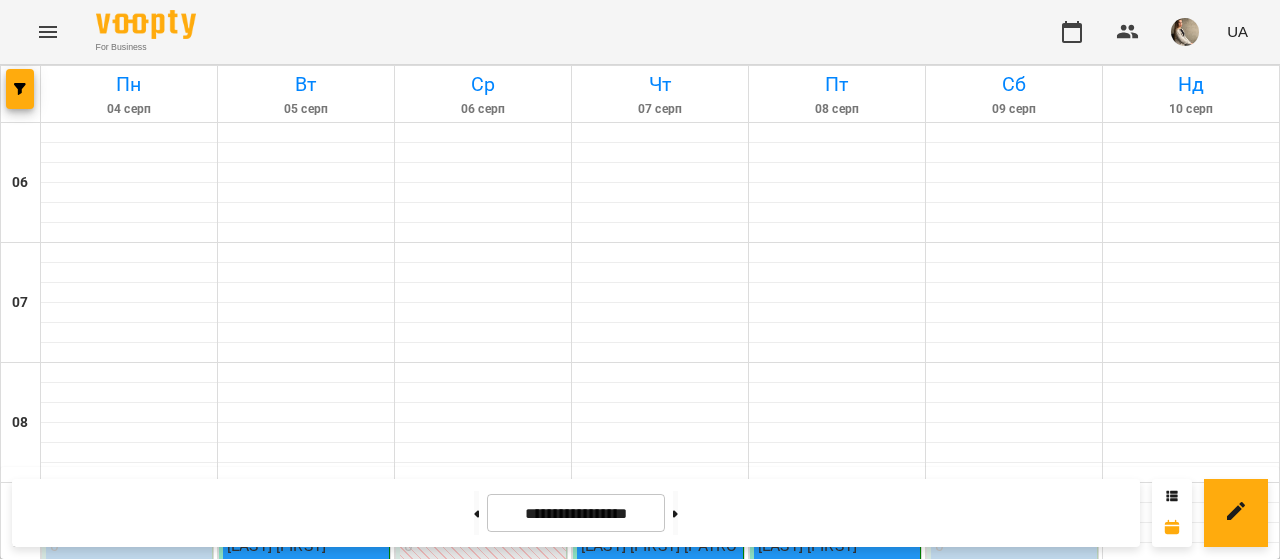 scroll, scrollTop: 1487, scrollLeft: 0, axis: vertical 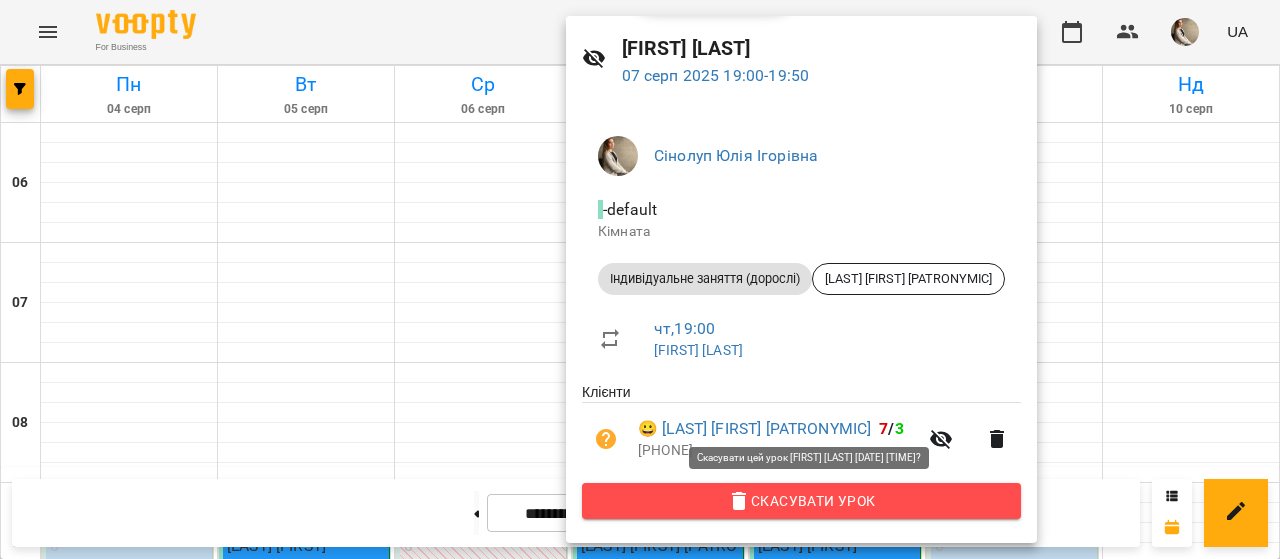 click on "Скасувати Урок" at bounding box center [801, 501] 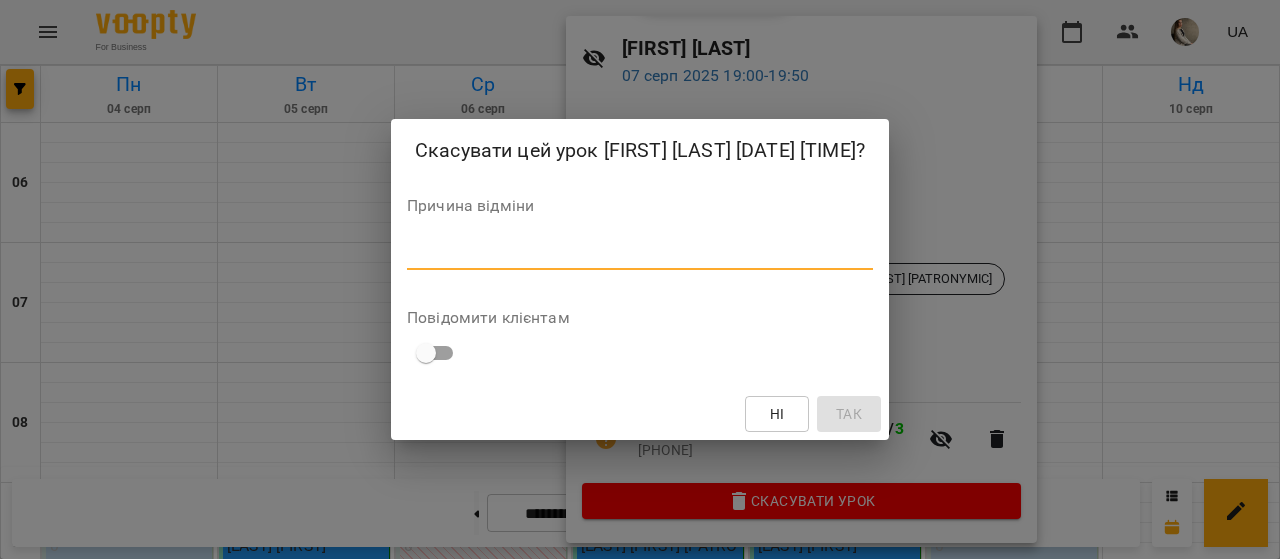 click at bounding box center [640, 253] 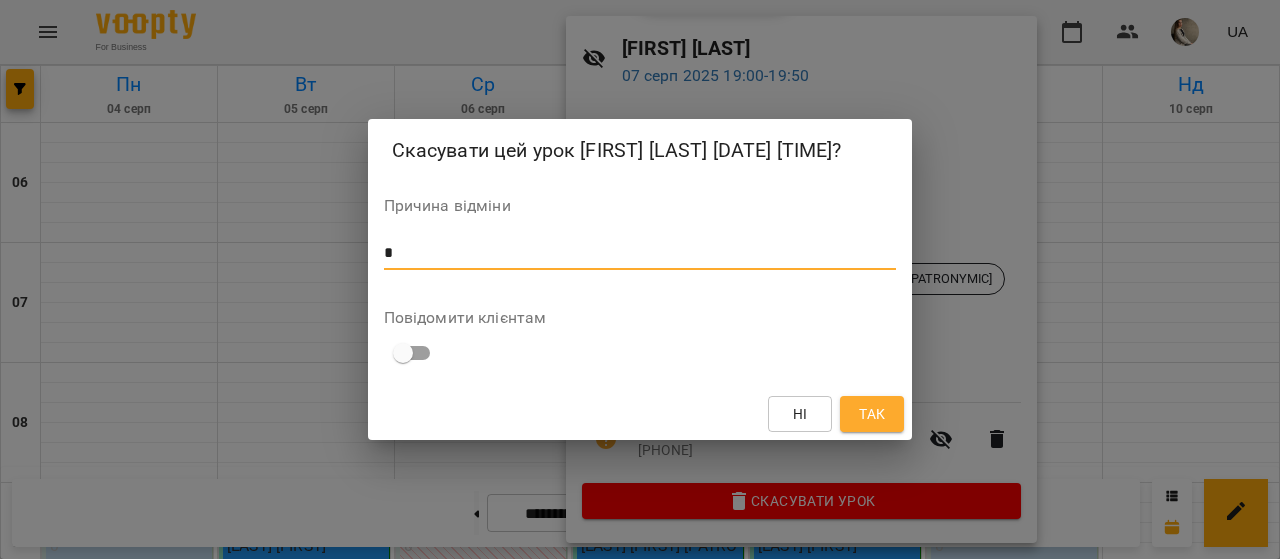 type on "*" 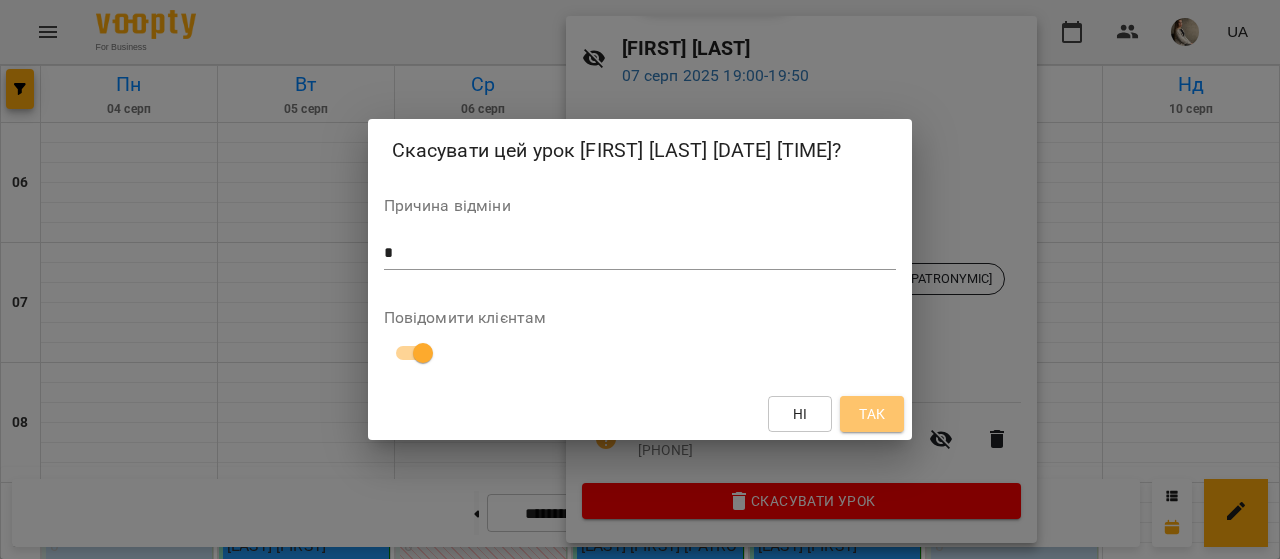 click on "Так" at bounding box center [872, 414] 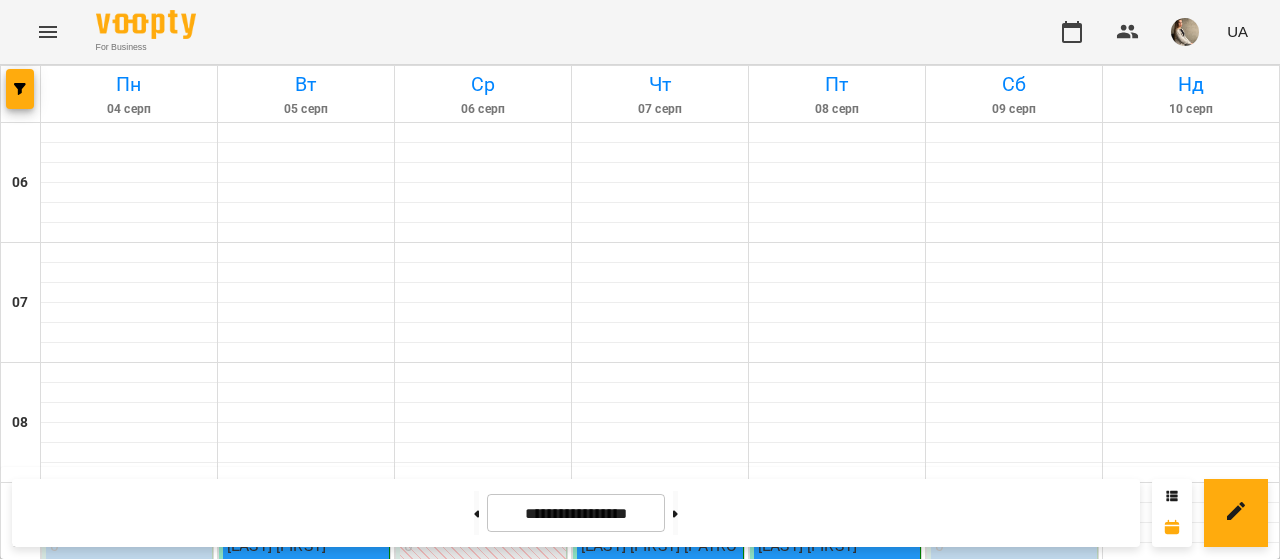 scroll, scrollTop: 400, scrollLeft: 0, axis: vertical 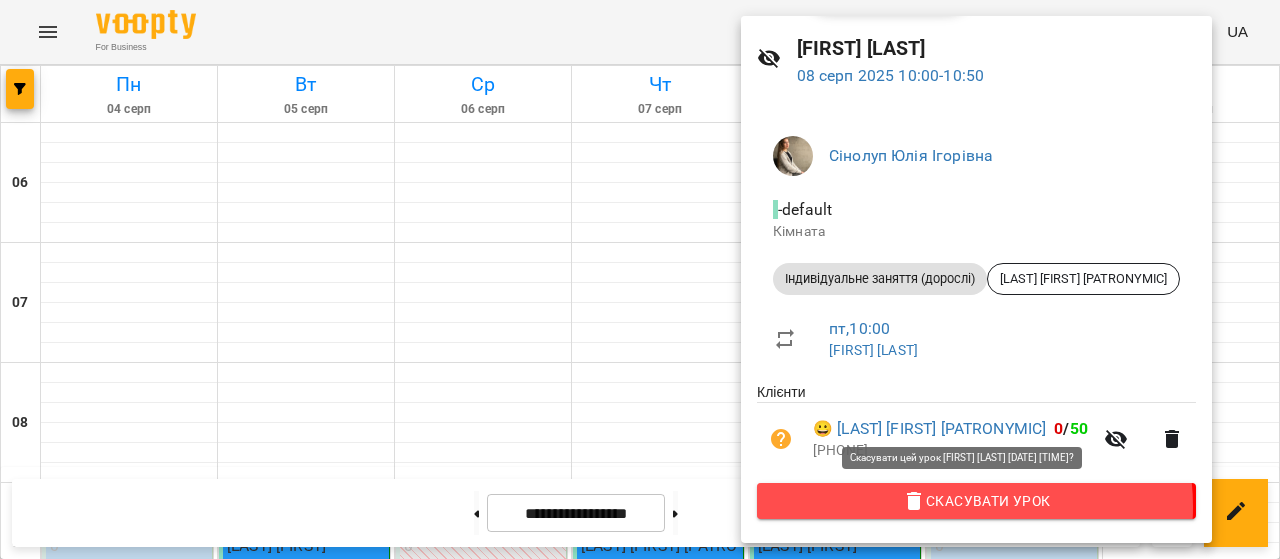 click on "Скасувати Урок" at bounding box center (976, 501) 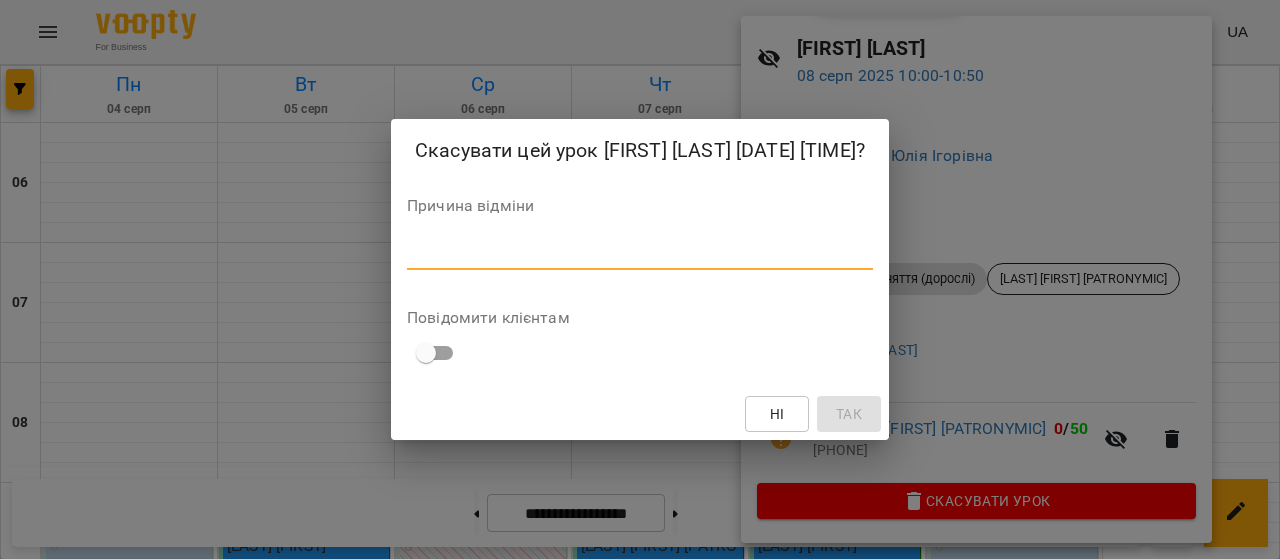 click at bounding box center [640, 253] 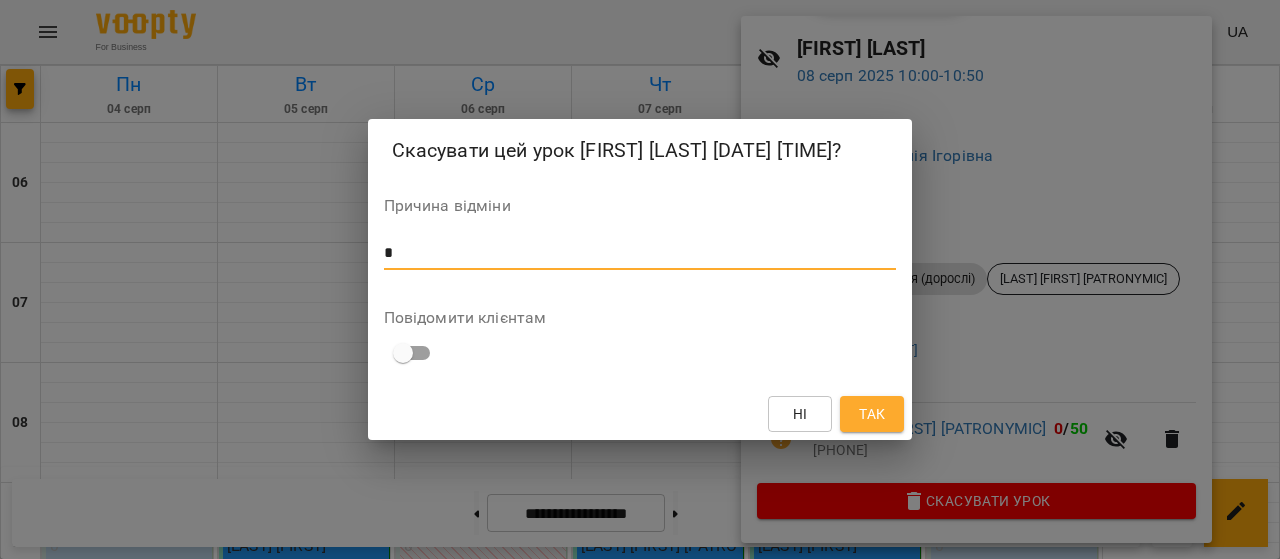 type on "*" 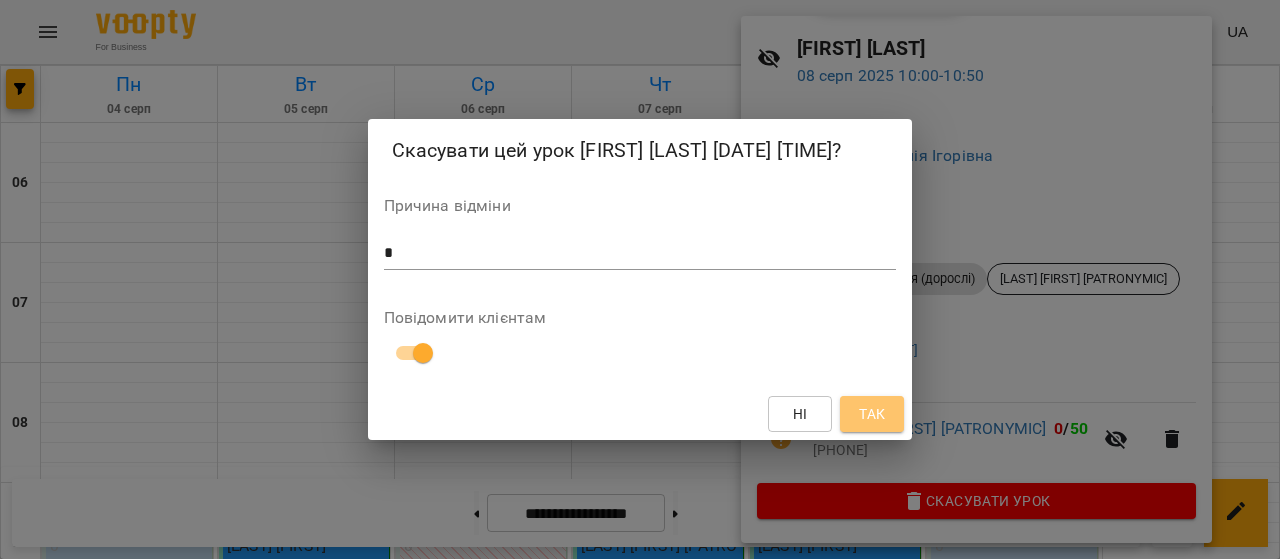 click on "Так" at bounding box center [872, 414] 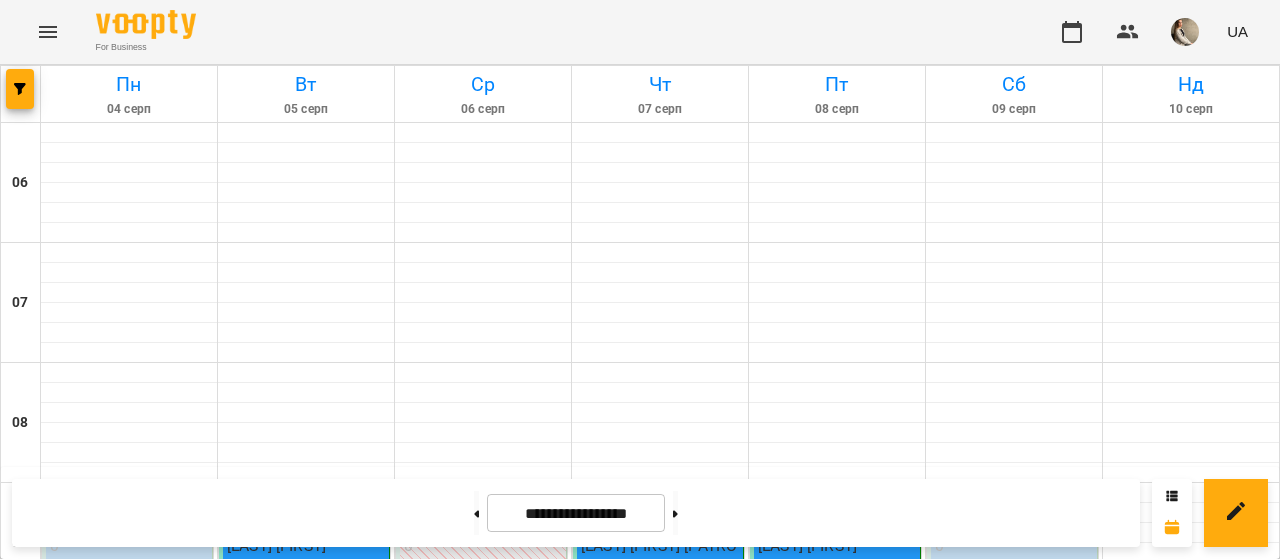 scroll, scrollTop: 565, scrollLeft: 0, axis: vertical 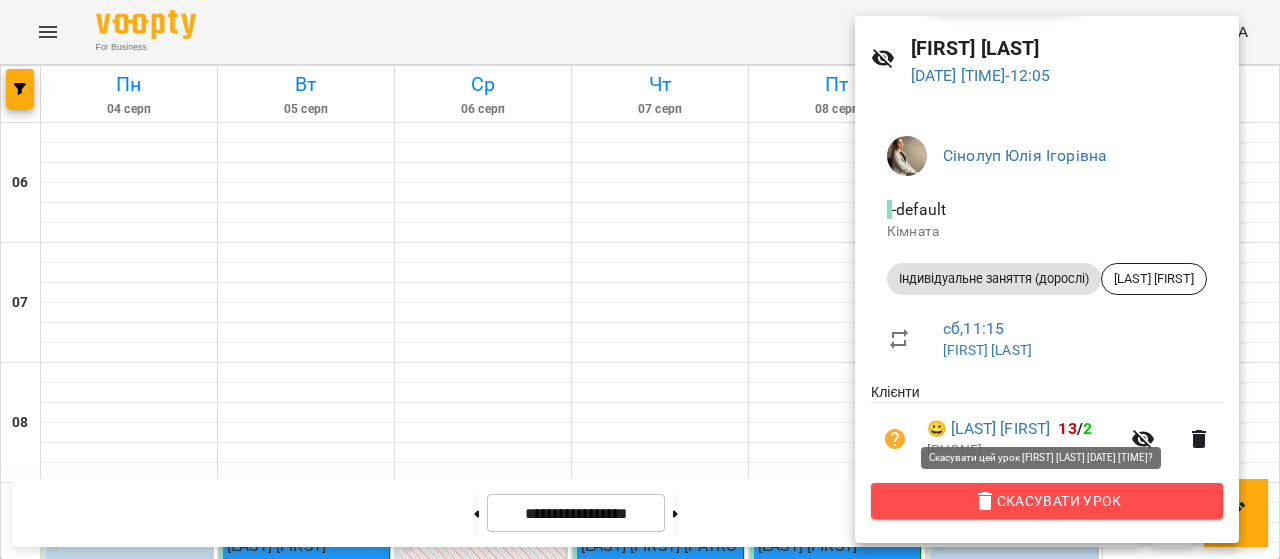 click on "Скасувати Урок" at bounding box center [1047, 501] 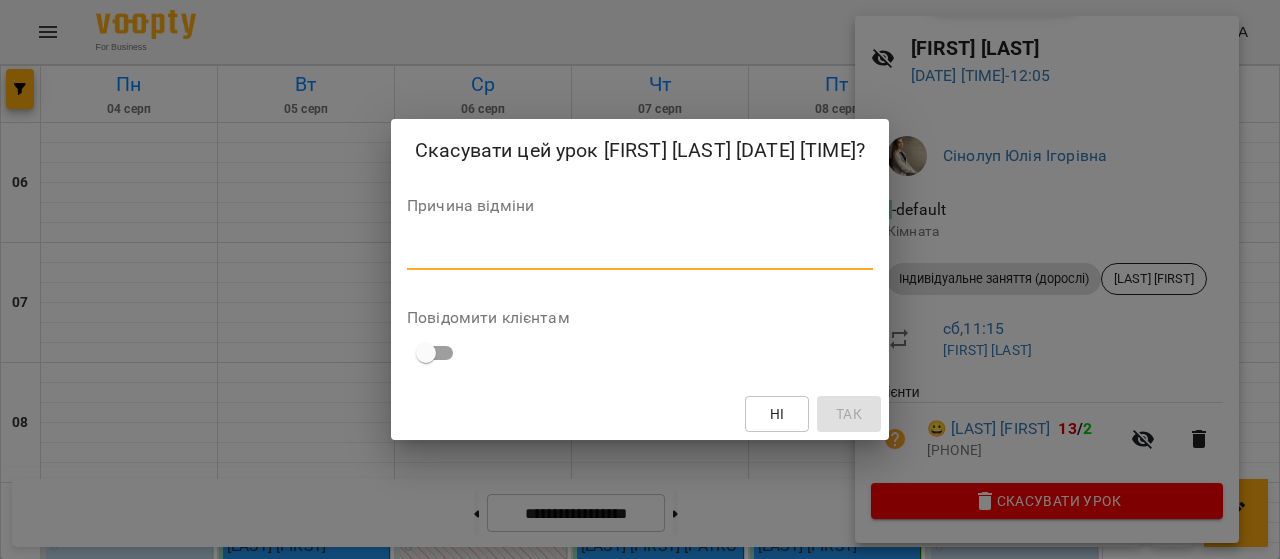 click at bounding box center (640, 253) 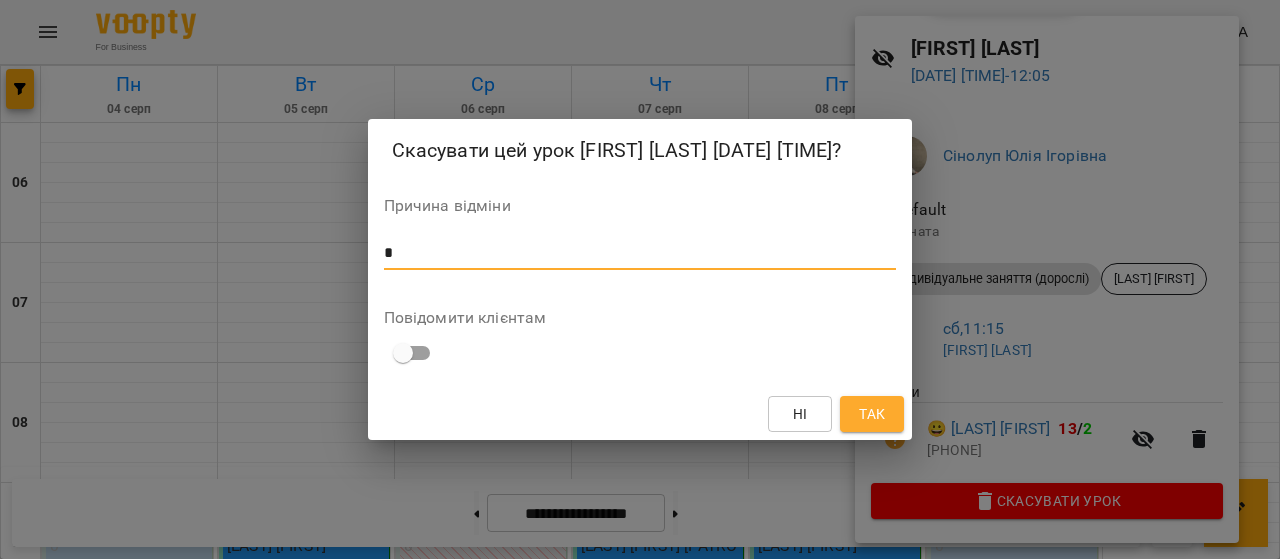 type on "*" 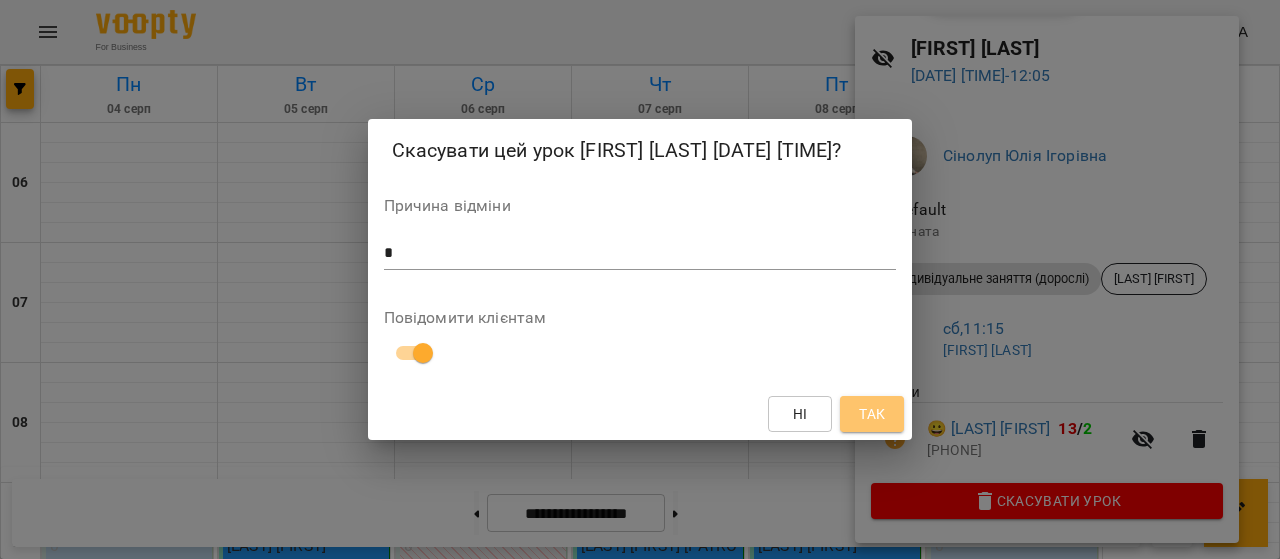click on "Так" at bounding box center (872, 414) 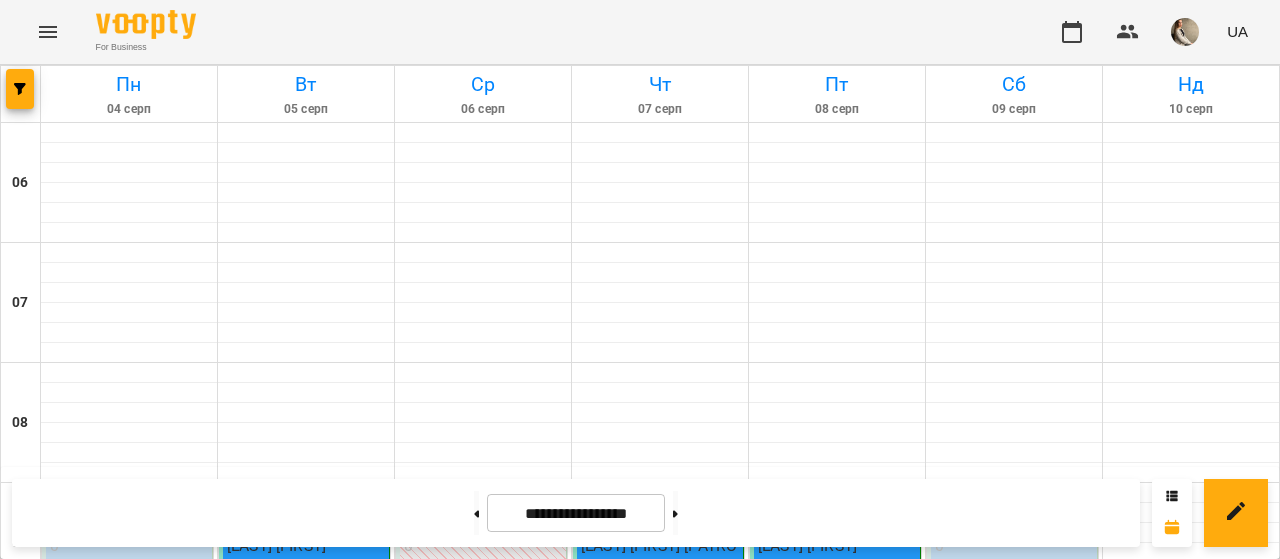 scroll, scrollTop: 165, scrollLeft: 0, axis: vertical 